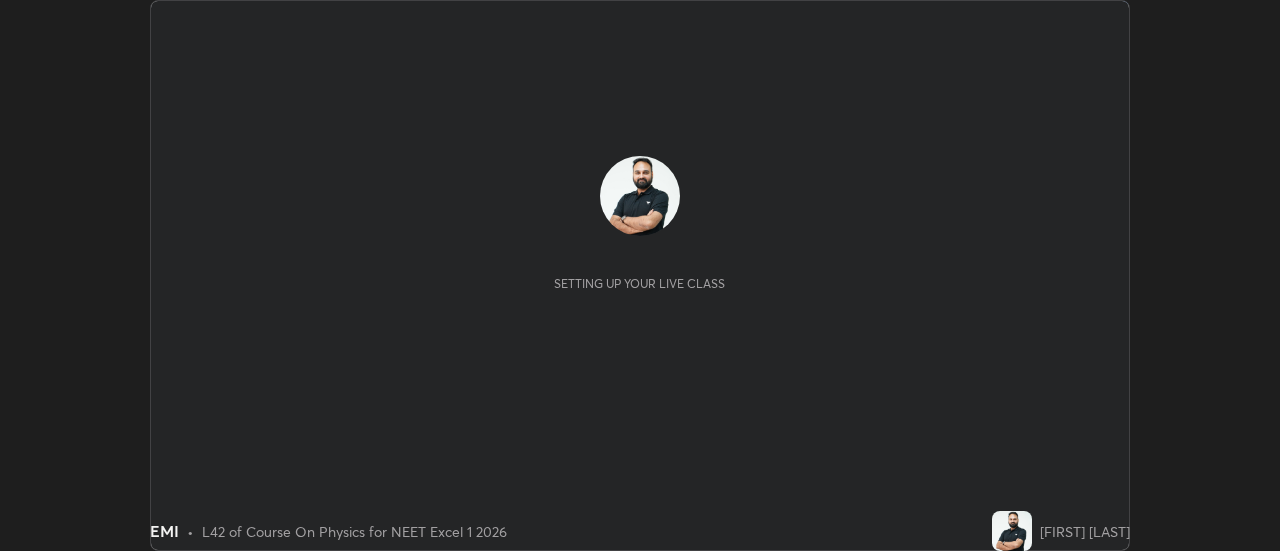 scroll, scrollTop: 0, scrollLeft: 0, axis: both 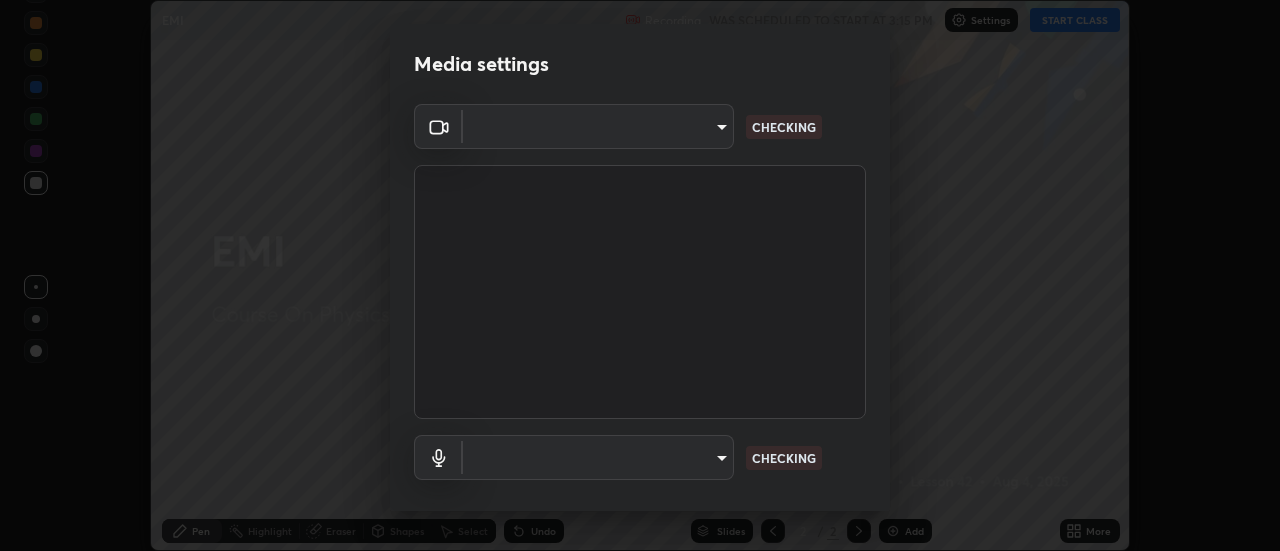 type on "[HASH]" 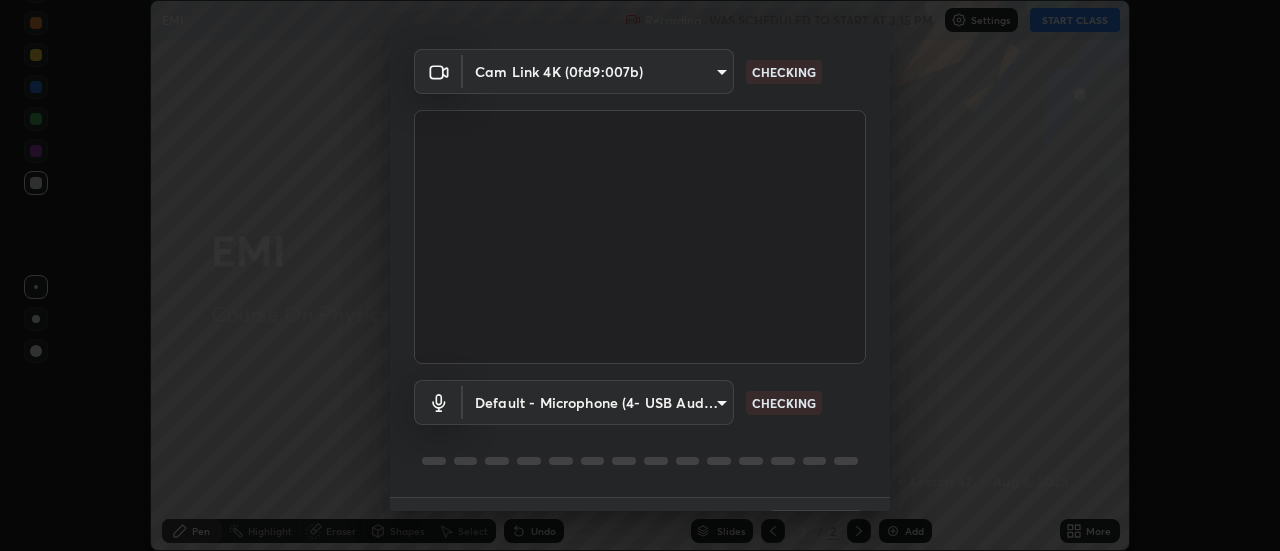 scroll, scrollTop: 40, scrollLeft: 0, axis: vertical 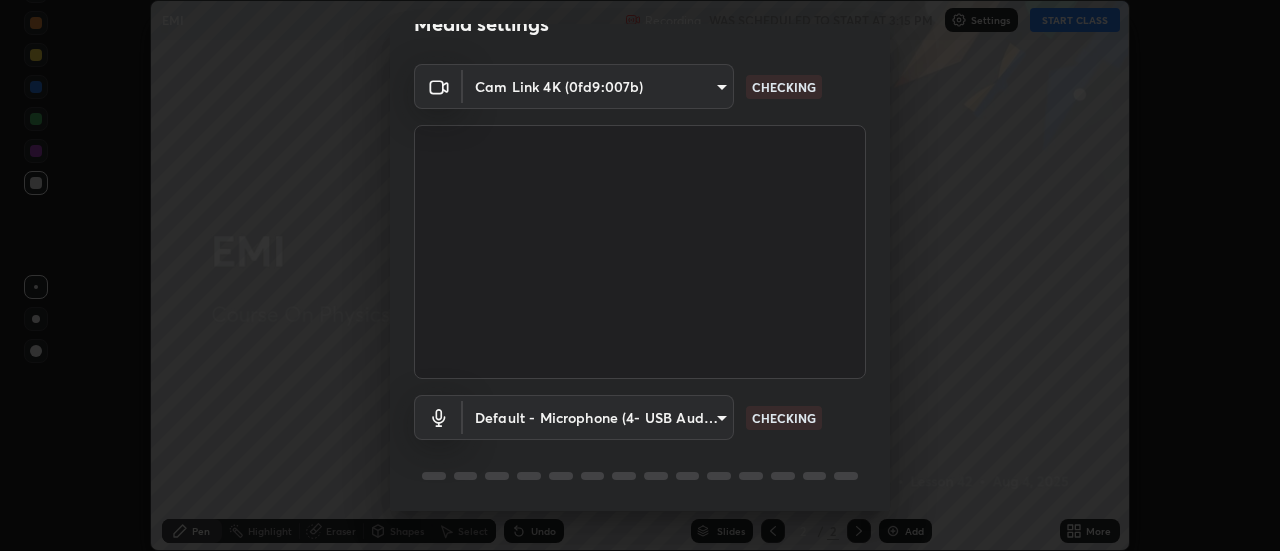 click on "Cam Link 4K (0fd9:007b) [HASH] CHECKING Default - Microphone (4- USB Audio Device) default CHECKING" at bounding box center [640, 288] 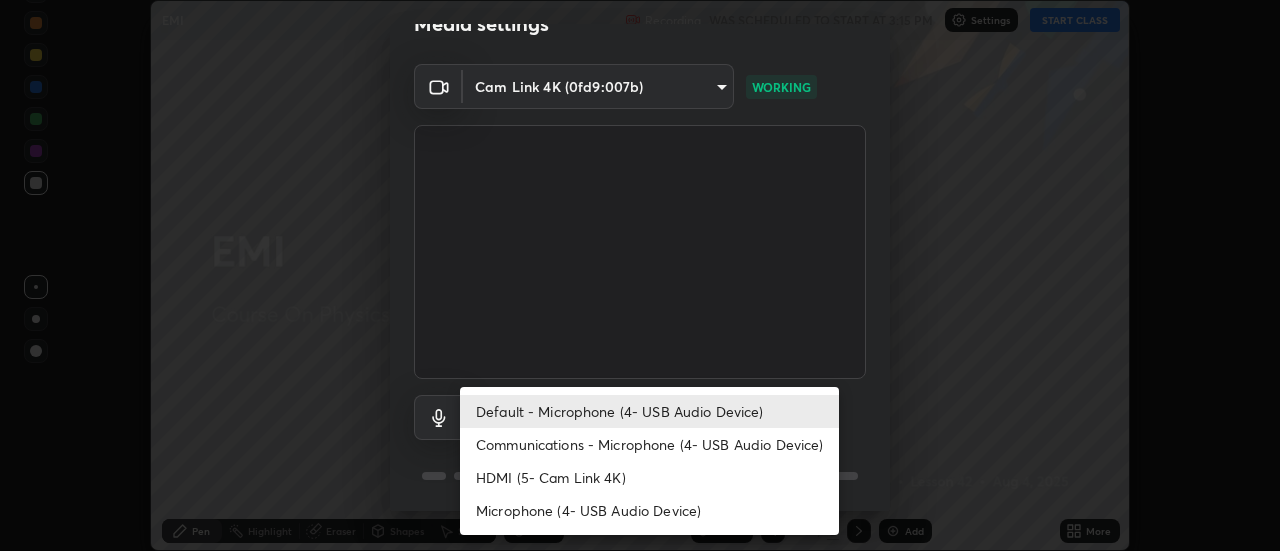 click on "Communications - Microphone (4- USB Audio Device)" at bounding box center [649, 444] 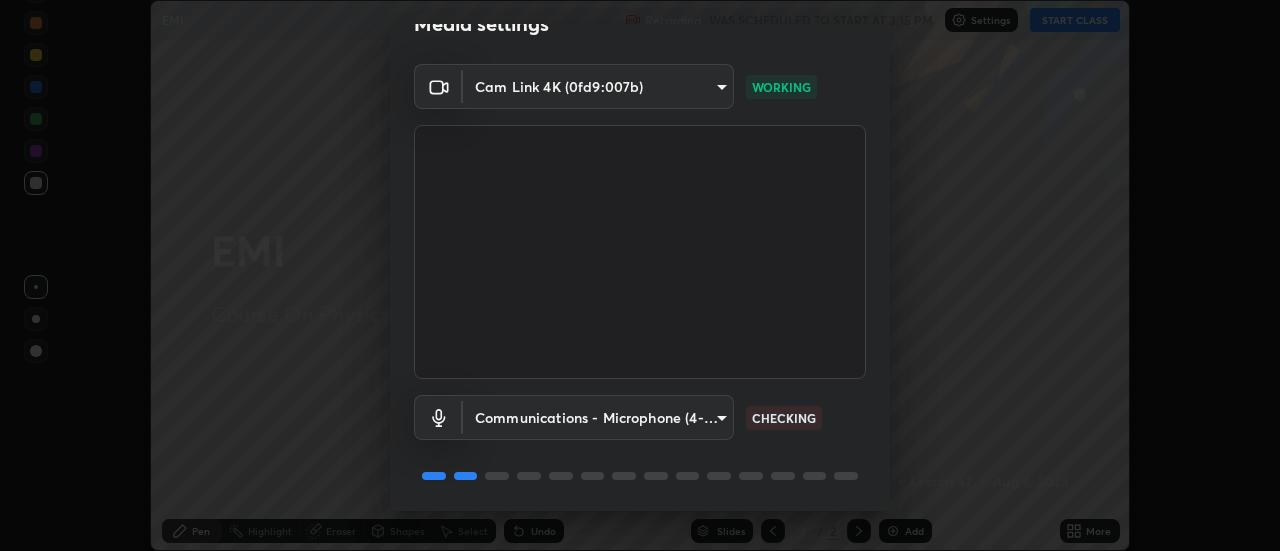click on "Communications - Microphone (4- USB Audio Device) communications CHECKING" at bounding box center (640, 417) 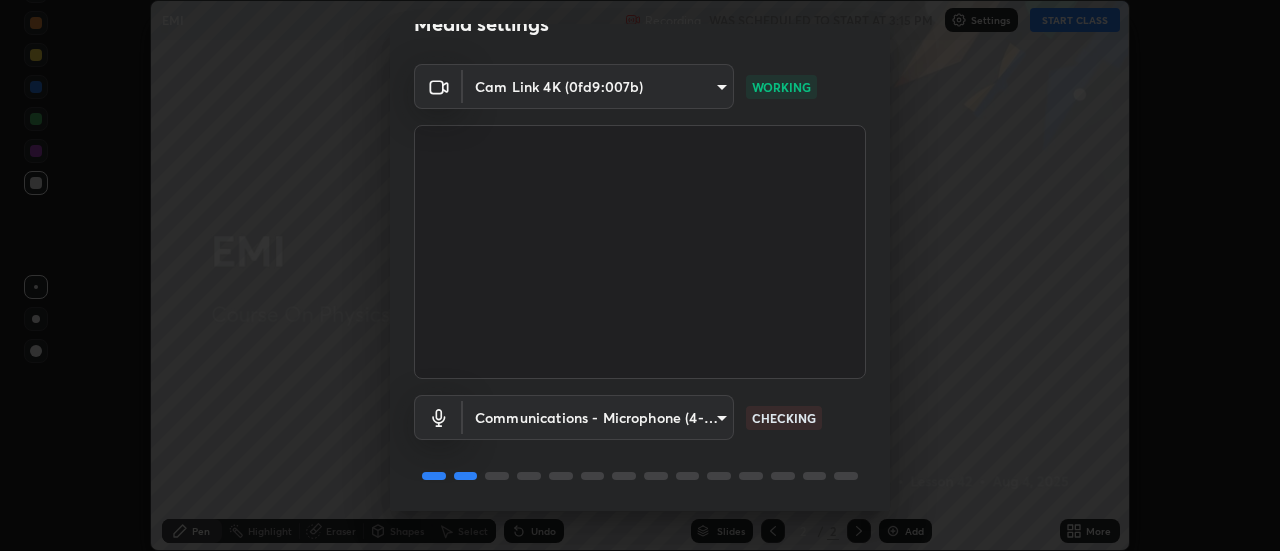 click on "Communications - Microphone (4- USB Audio Device) communications CHECKING" at bounding box center (640, 417) 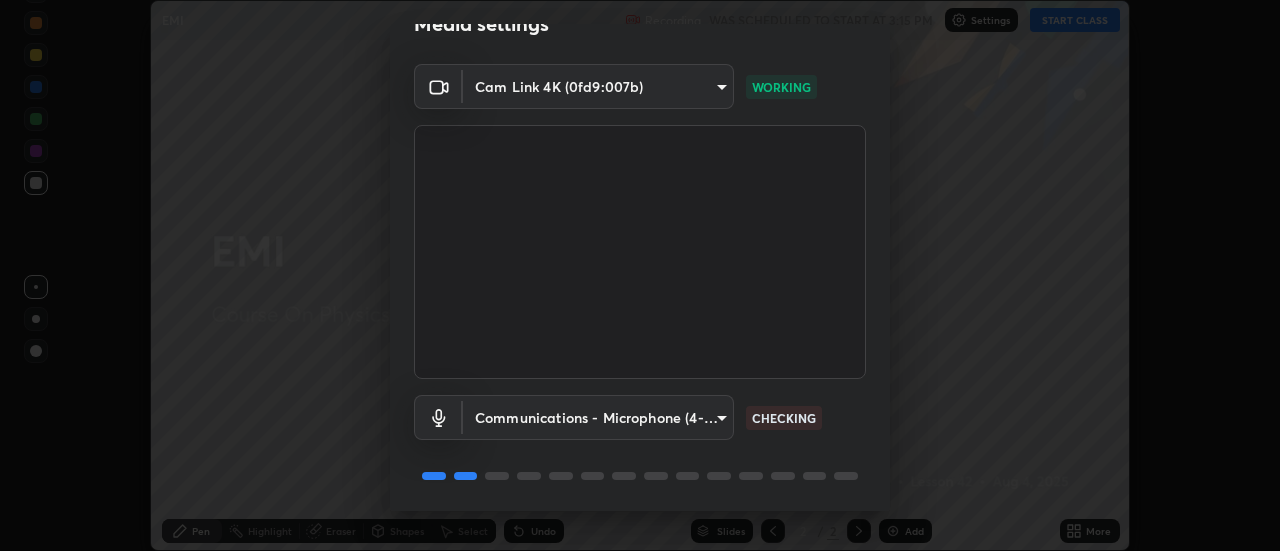 click on "Erase all EMI Recording WAS SCHEDULED TO START AT  3:15 PM Settings START CLASS Setting up your live class EMI • L42 of Course On Physics for NEET Excel 1 2026 [FIRST] [LAST] Pen Highlight Eraser Shapes Select Undo Slides 2 / 2 Add More No doubts shared Encourage your learners to ask a doubt for better clarity Report an issue Reason for reporting Buffering Chat not working Audio - Video sync issue Educator video quality low ​ Attach an image Report Media settings Cam Link 4K (0fd9:007b) [HASH] WORKING Communications - Microphone (4- USB Audio Device) communications CHECKING 1 / 5 Next" at bounding box center (640, 275) 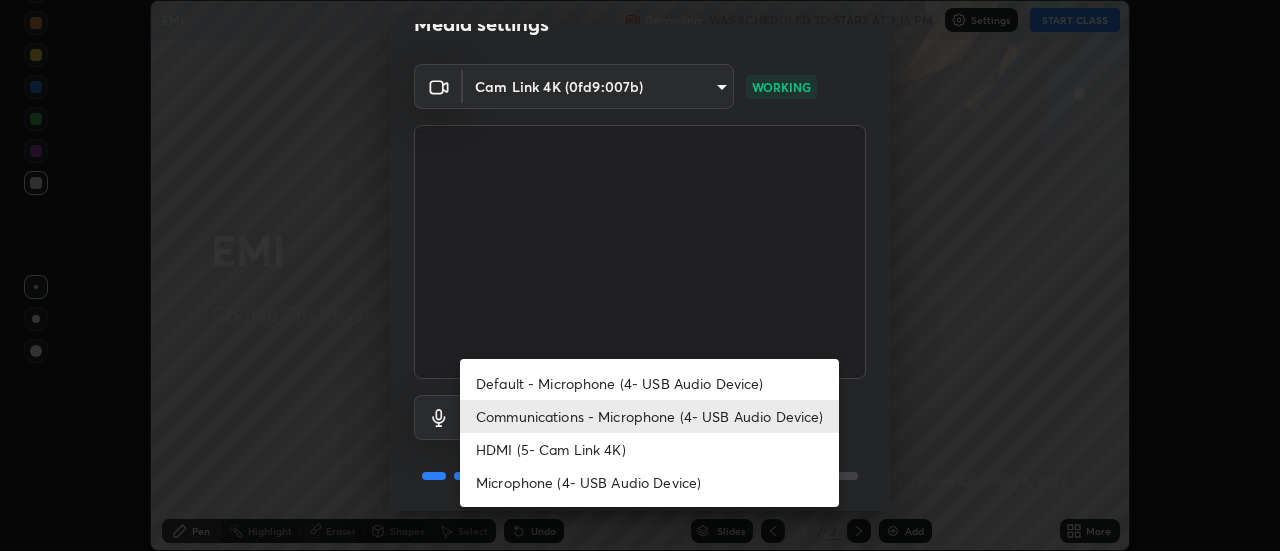 click on "Default - Microphone (4- USB Audio Device)" at bounding box center (649, 383) 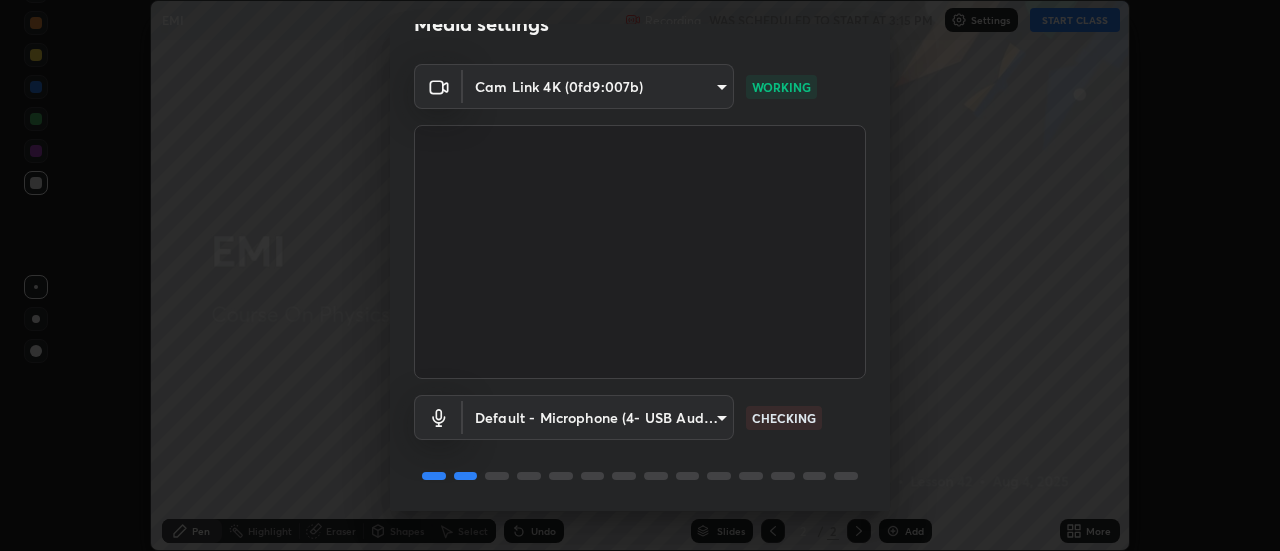 click on "Cam Link 4K (0fd9:007b) [HASH] WORKING Default - Microphone (4- USB Audio Device) default CHECKING" at bounding box center (640, 288) 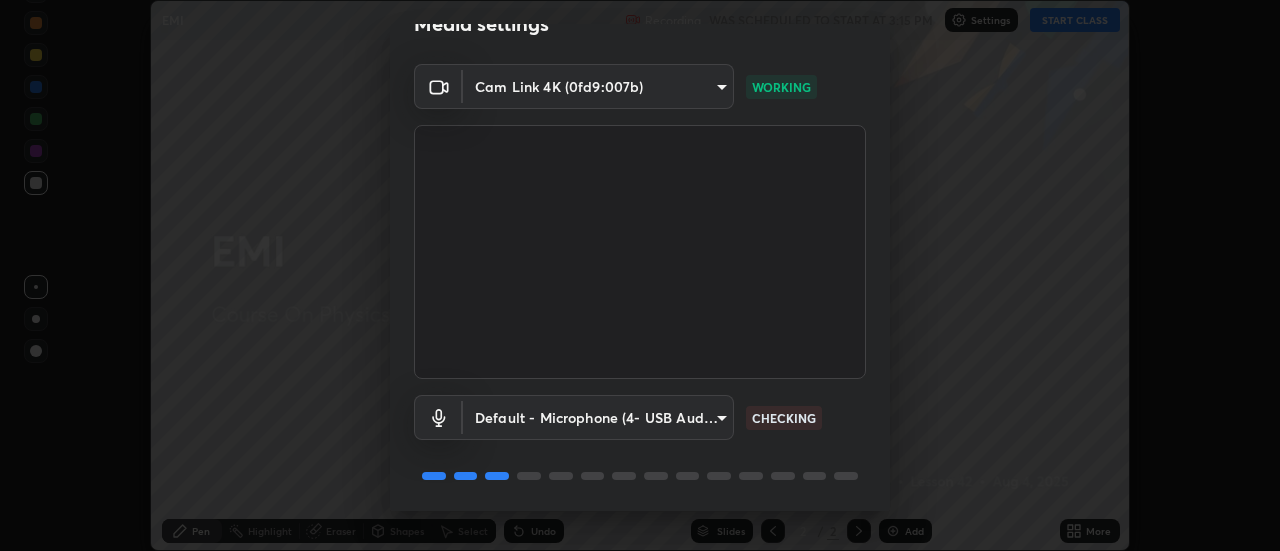 scroll, scrollTop: 68, scrollLeft: 0, axis: vertical 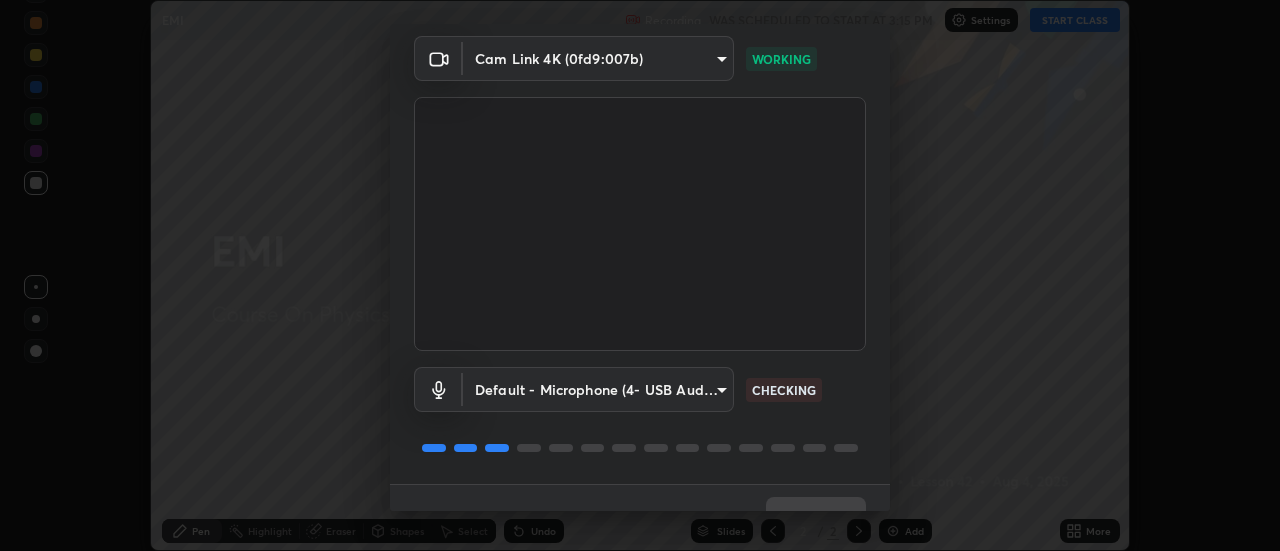 click on "Cam Link 4K (0fd9:007b) [HASH] WORKING Default - Microphone (4- USB Audio Device) default CHECKING" at bounding box center [640, 260] 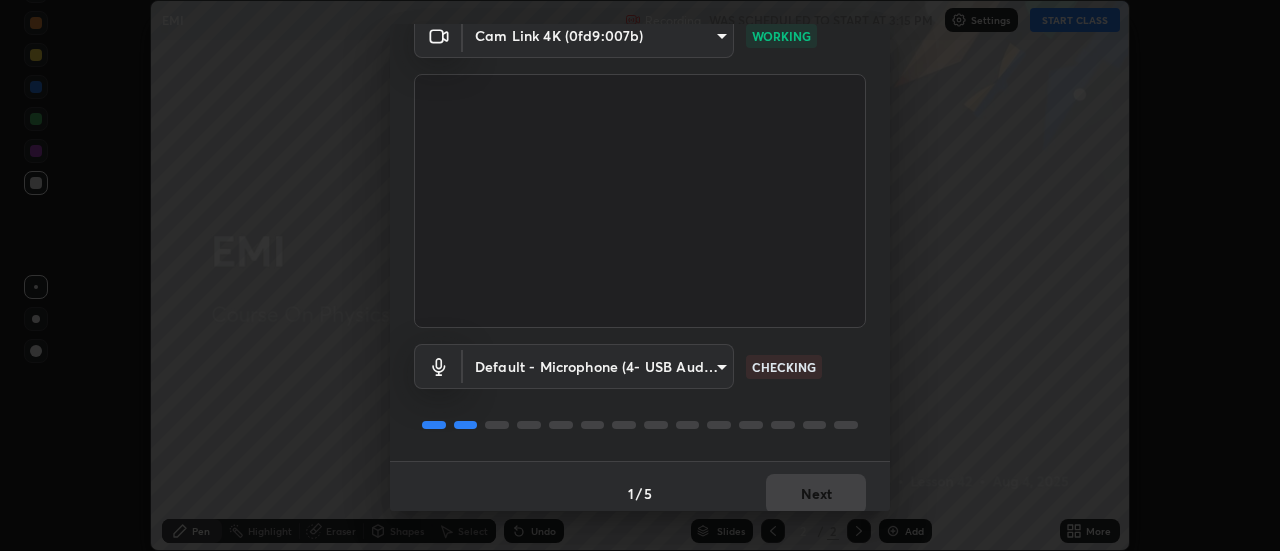 scroll, scrollTop: 92, scrollLeft: 0, axis: vertical 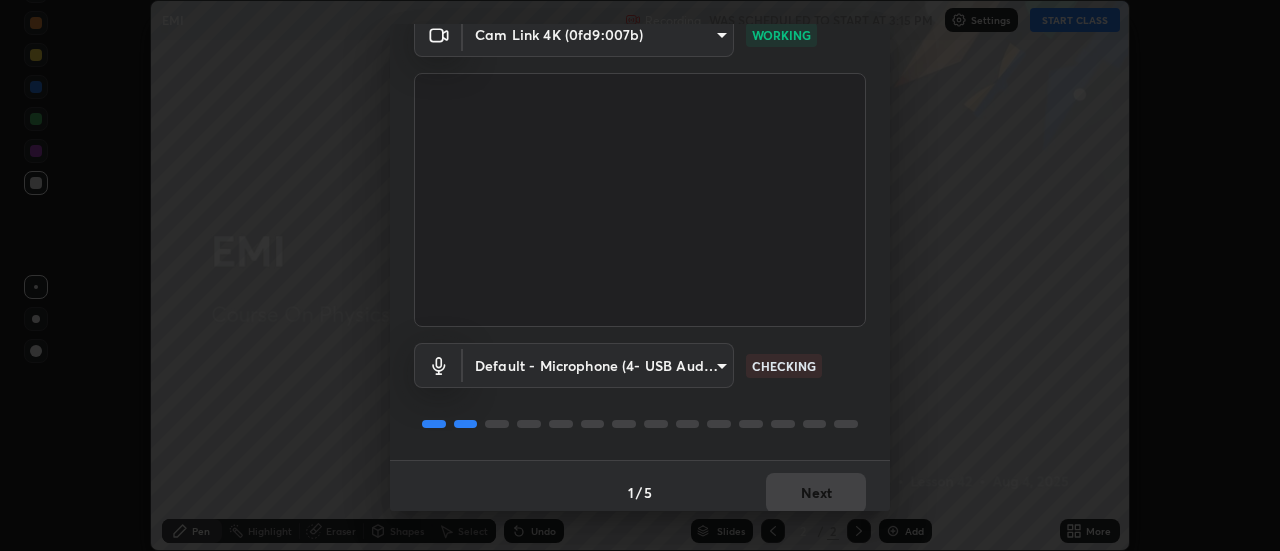 click on "Cam Link 4K (0fd9:007b) [HASH] WORKING Default - Microphone (4- USB Audio Device) default CHECKING" at bounding box center (640, 236) 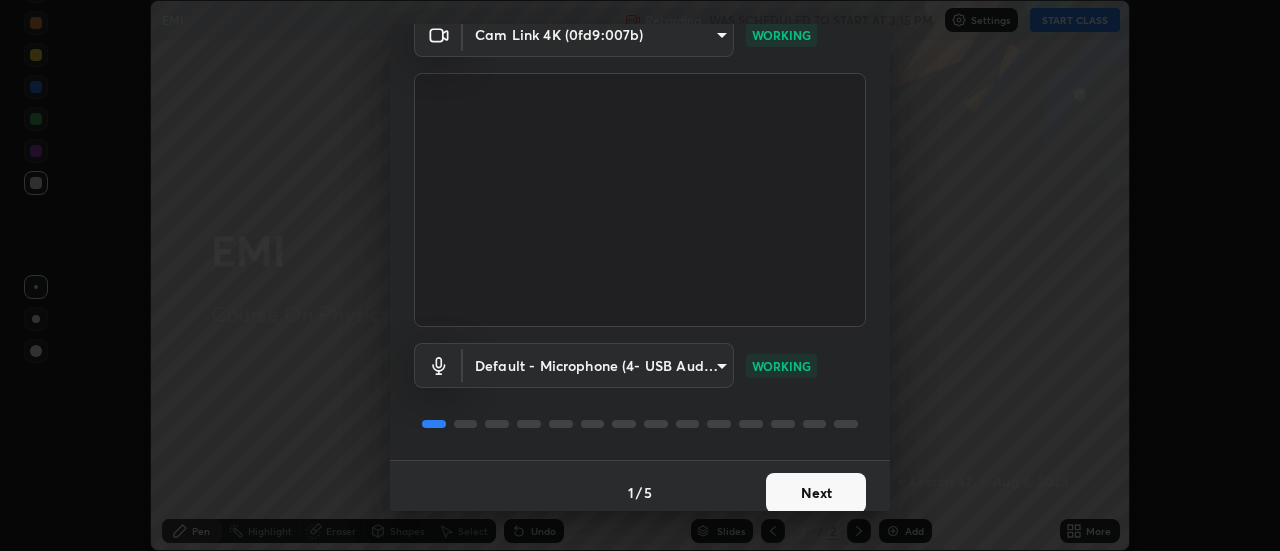 click on "Cam Link 4K (0fd9:007b) [HASH] WORKING Default - Microphone (4- USB Audio Device) default WORKING" at bounding box center (640, 236) 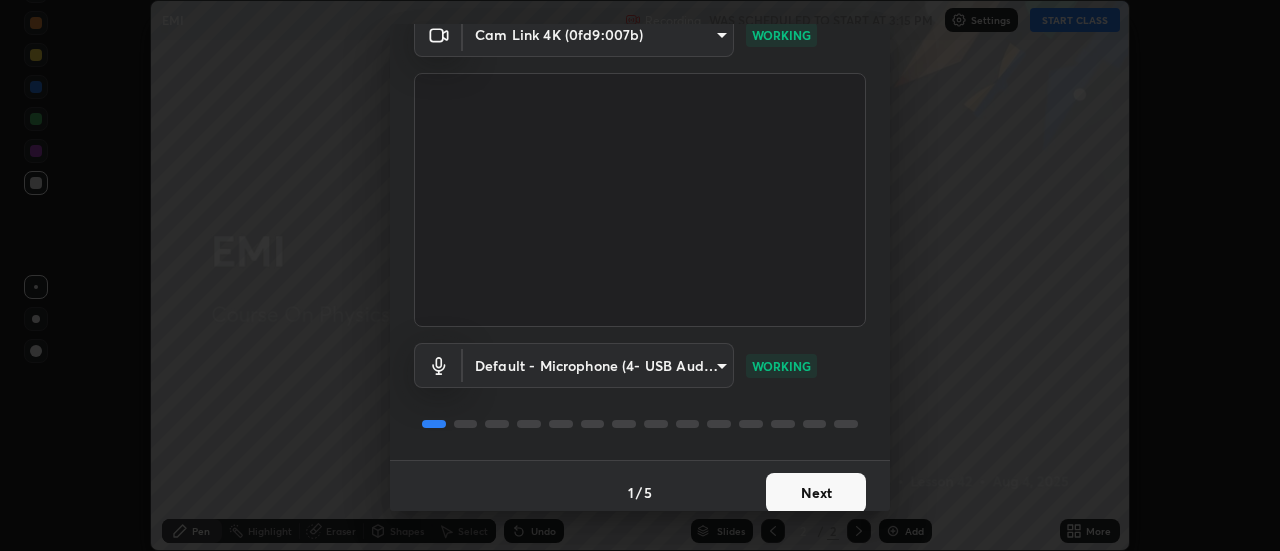 scroll, scrollTop: 0, scrollLeft: 0, axis: both 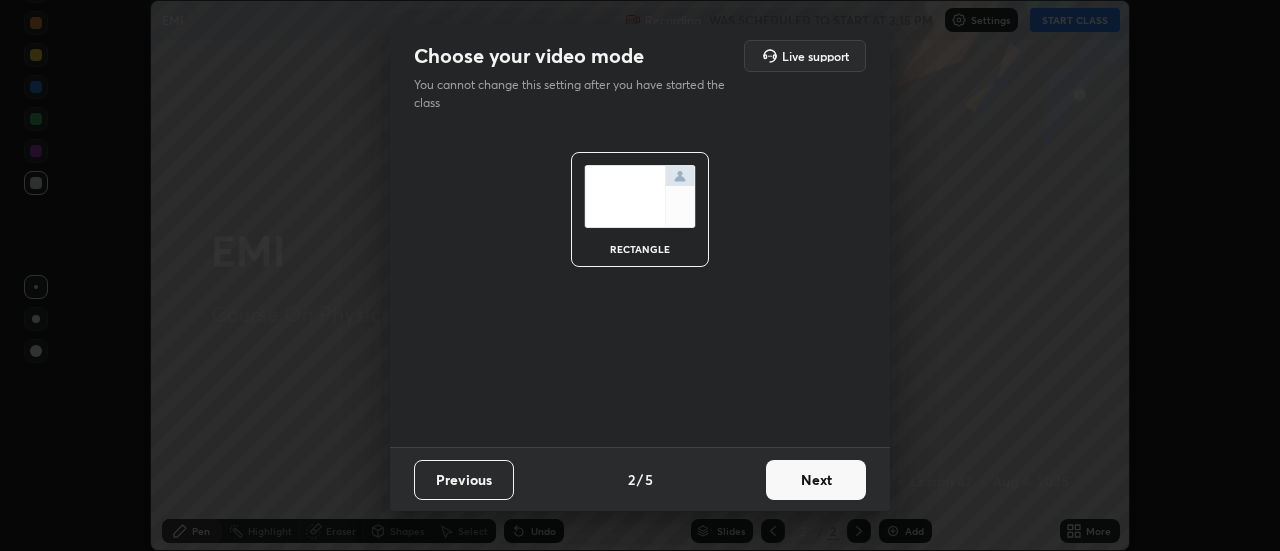 click on "Next" at bounding box center [816, 480] 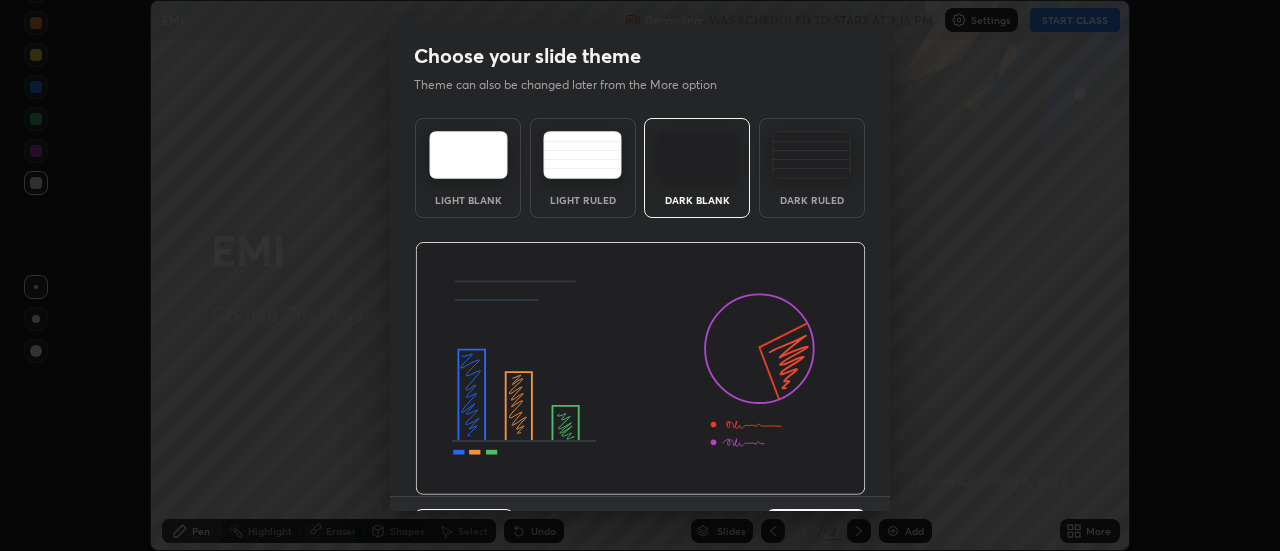 scroll, scrollTop: 49, scrollLeft: 0, axis: vertical 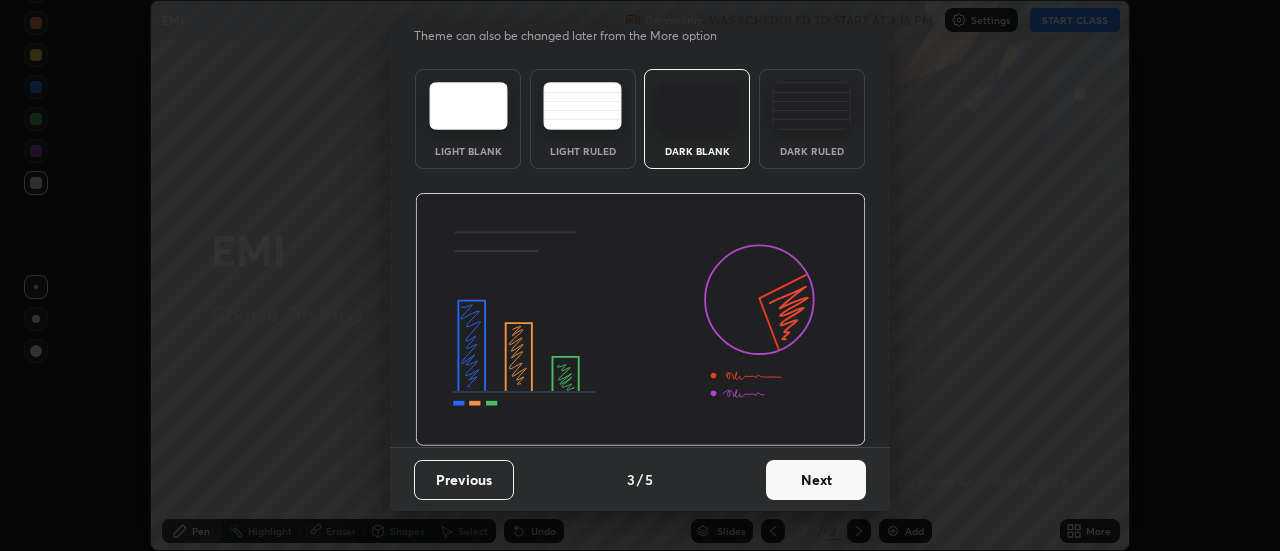 click on "Next" at bounding box center (816, 480) 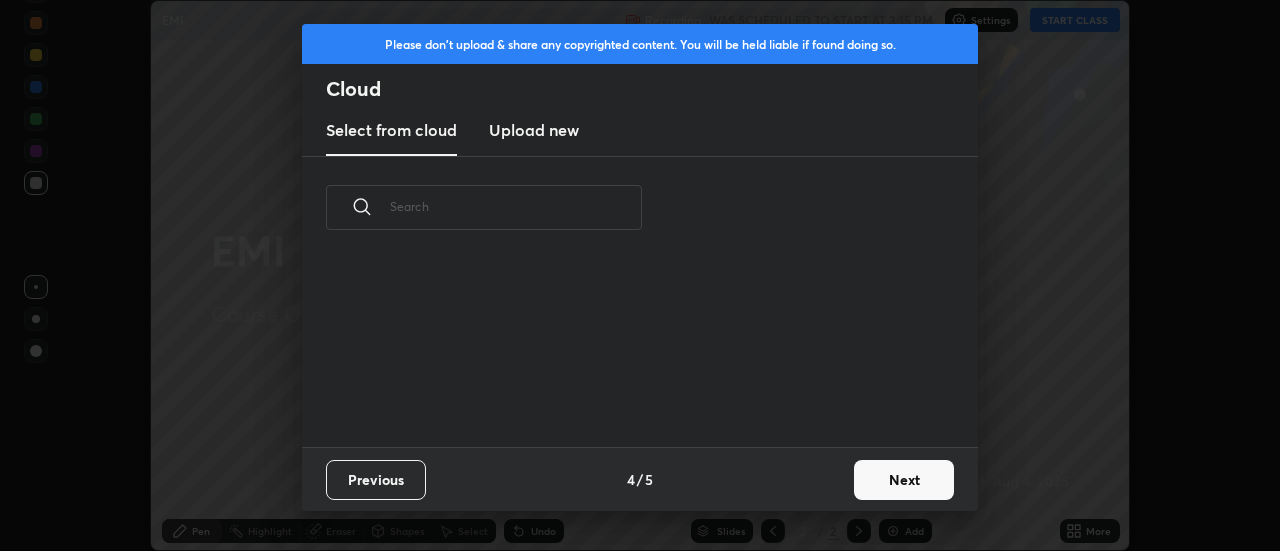 scroll, scrollTop: 0, scrollLeft: 0, axis: both 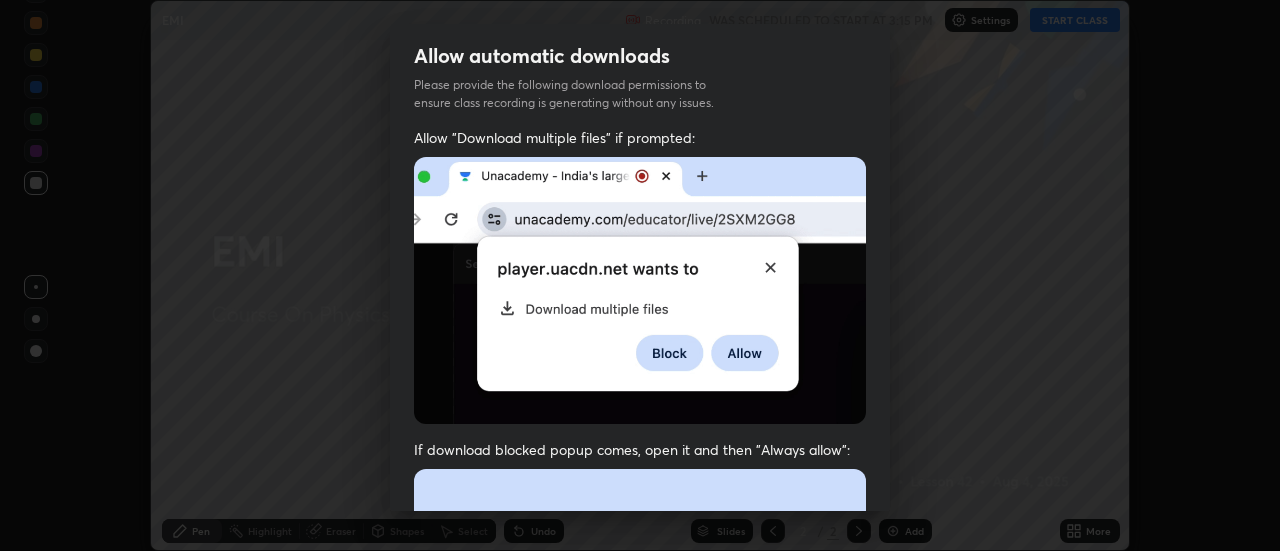 click on "Allow "Download multiple files" if prompted: If download blocked popup comes, open it and then "Always allow": I agree that if I don't provide required permissions, class recording will not be generated" at bounding box center (640, 549) 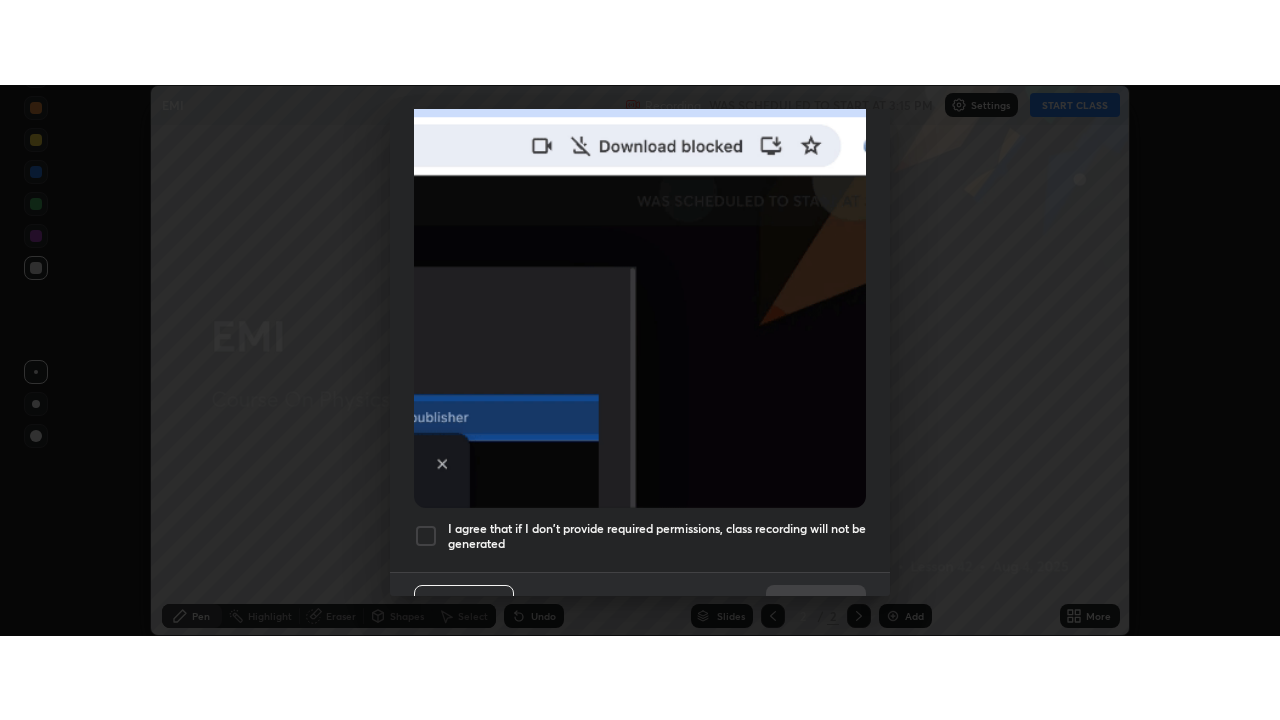 scroll, scrollTop: 513, scrollLeft: 0, axis: vertical 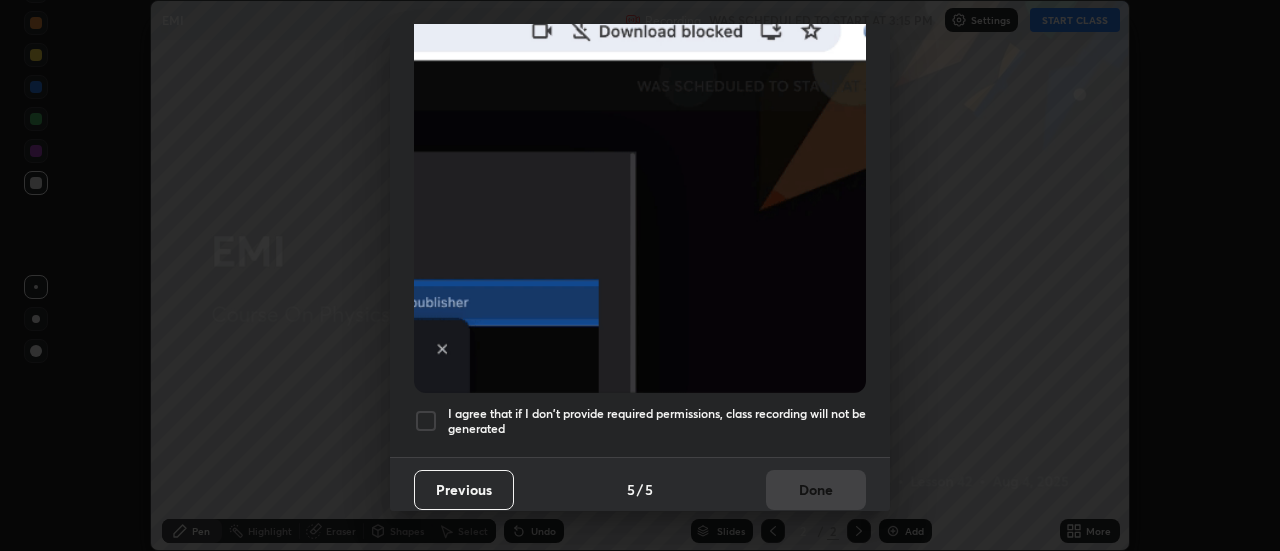 click on "I agree that if I don't provide required permissions, class recording will not be generated" at bounding box center (657, 421) 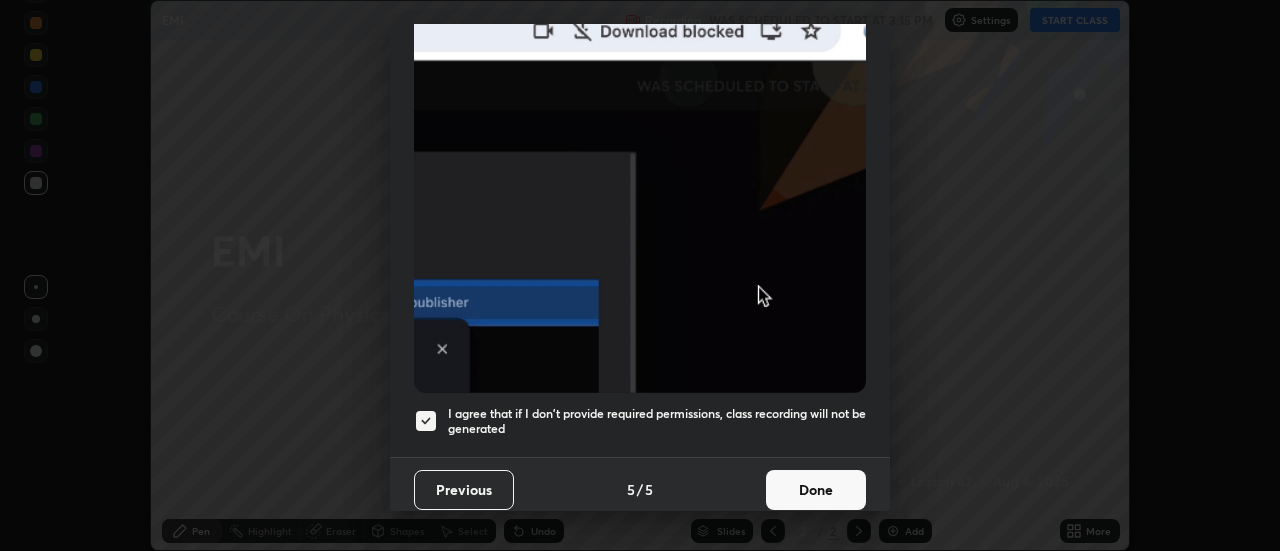click on "Done" at bounding box center [816, 490] 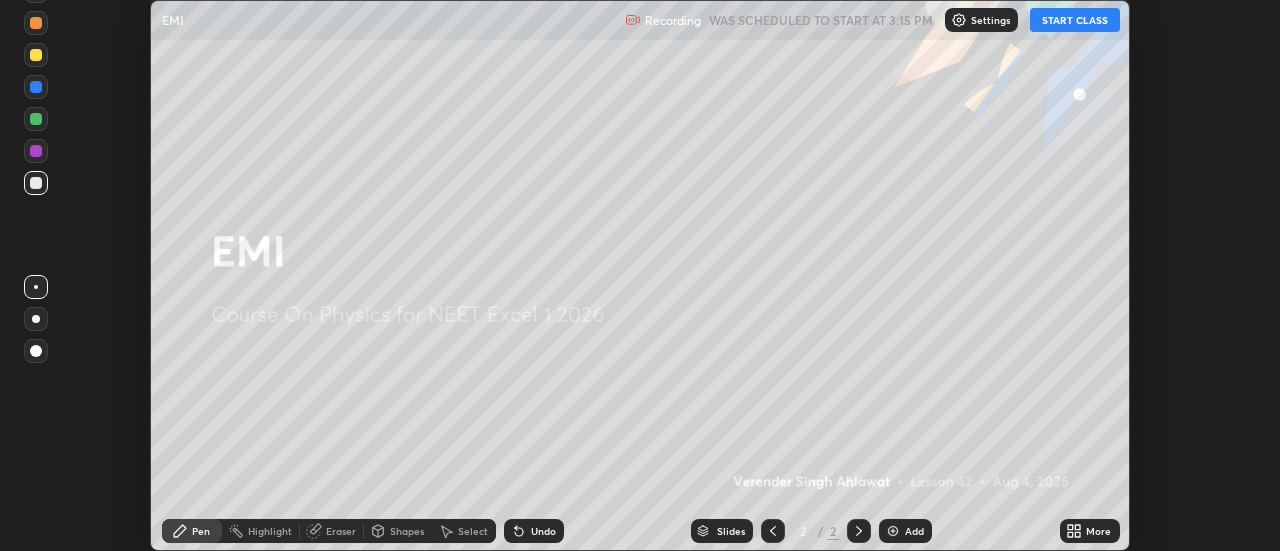 click on "More" at bounding box center (1098, 531) 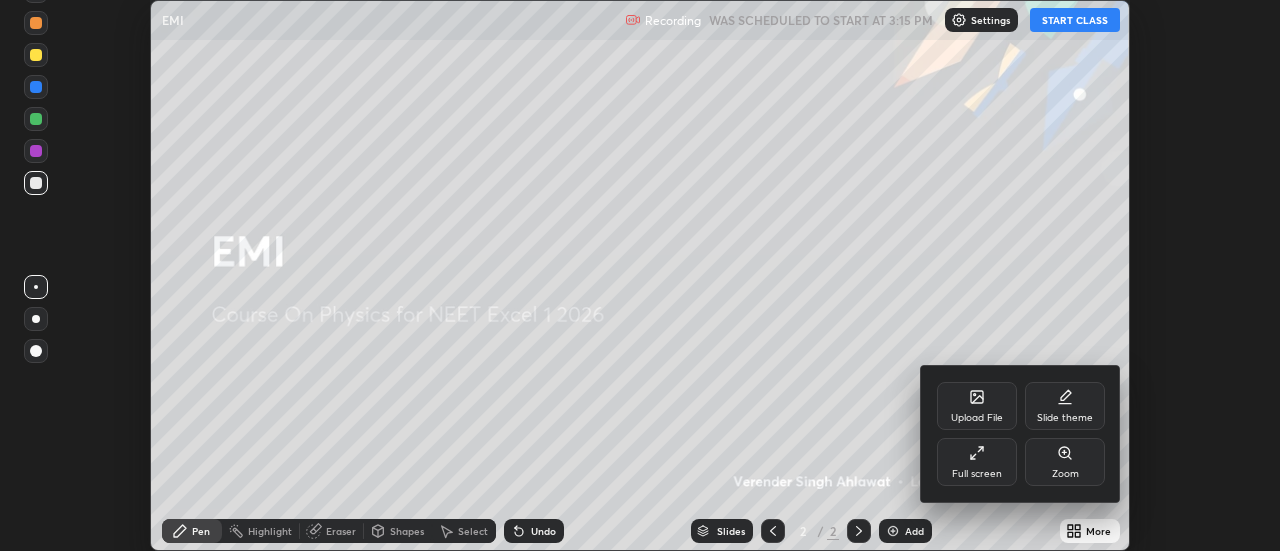click 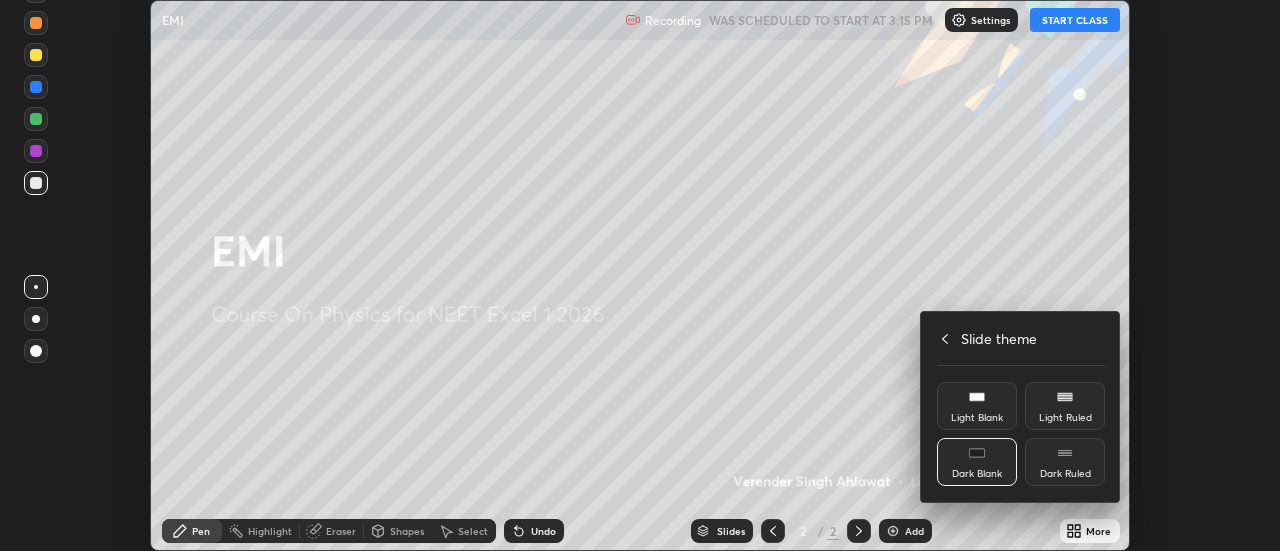 click on "Dark Ruled" at bounding box center [1065, 462] 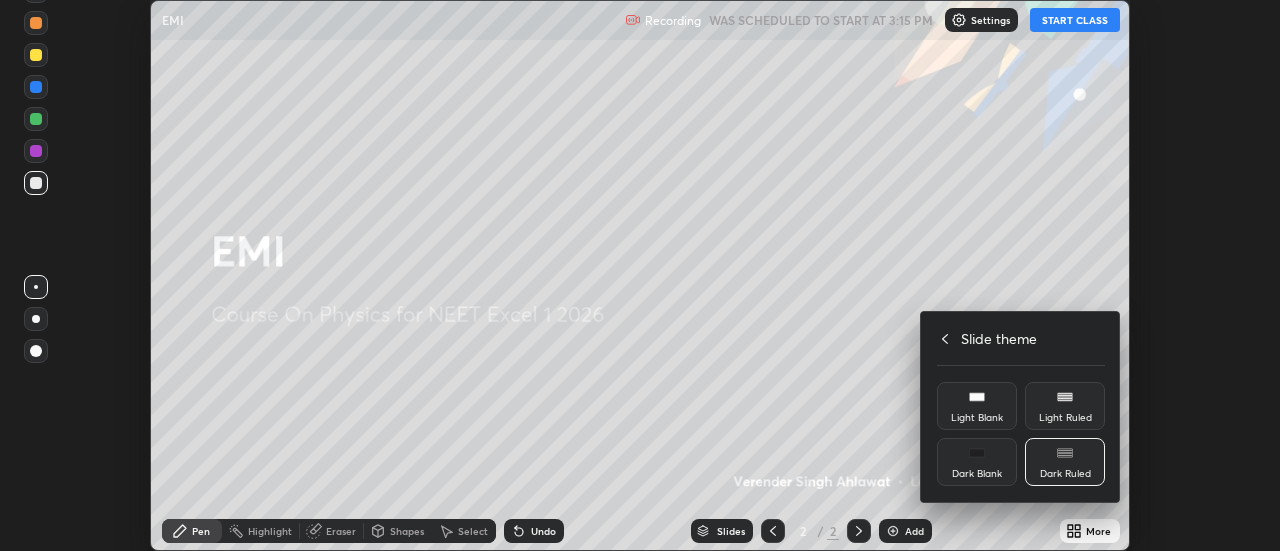 click 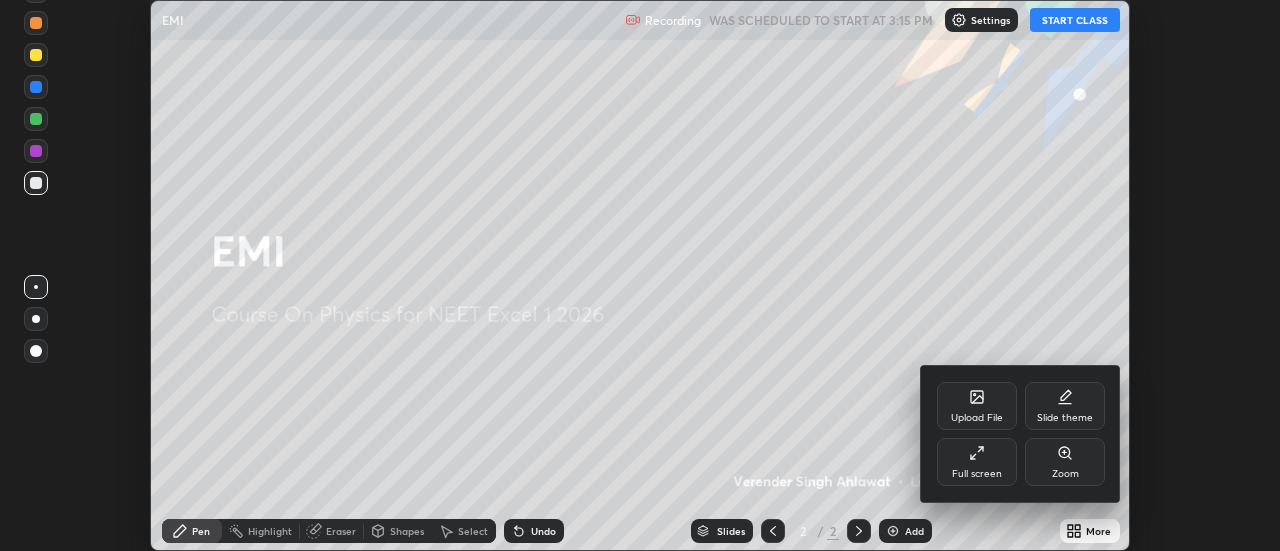 click on "Full screen" at bounding box center [977, 462] 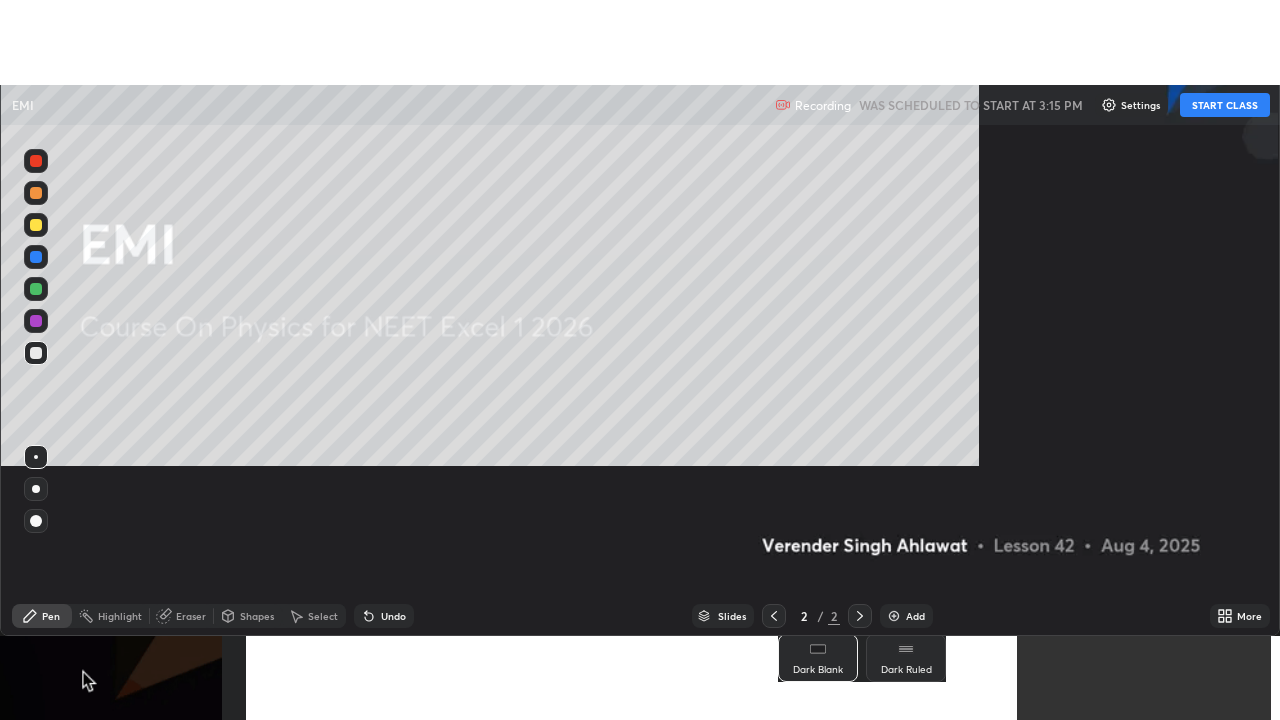 scroll, scrollTop: 99280, scrollLeft: 98720, axis: both 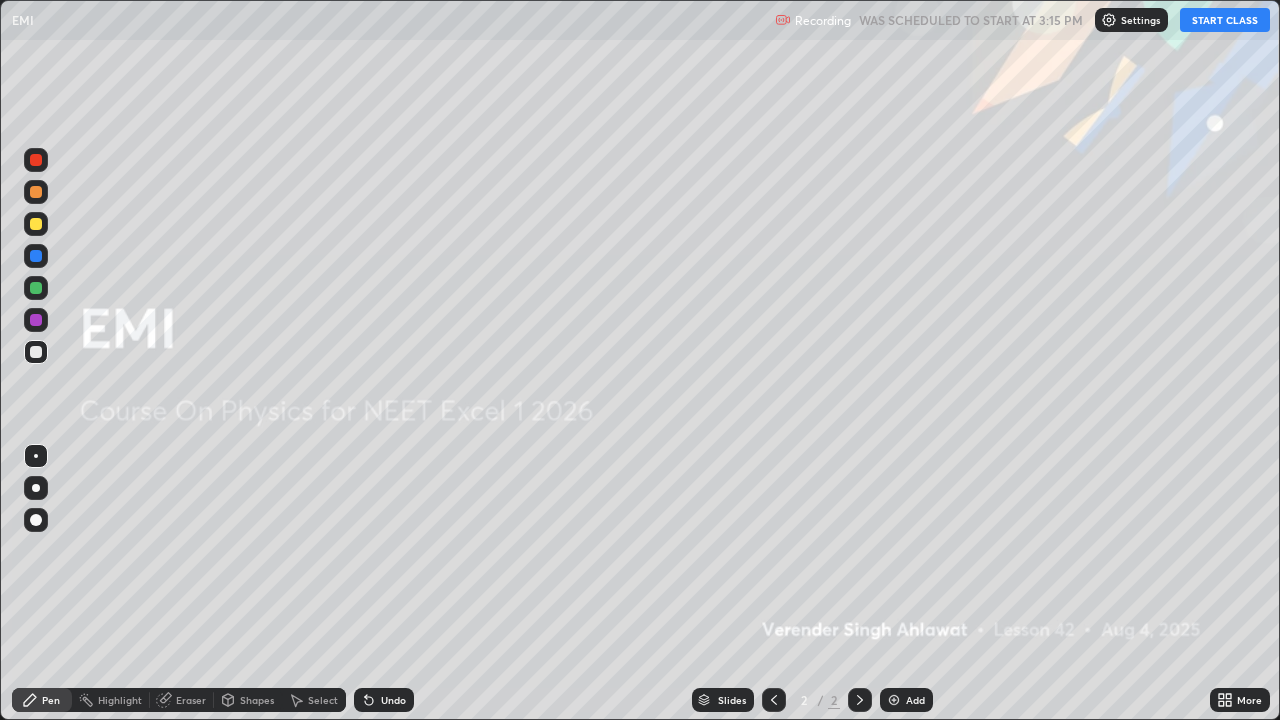 click on "START CLASS" at bounding box center (1225, 20) 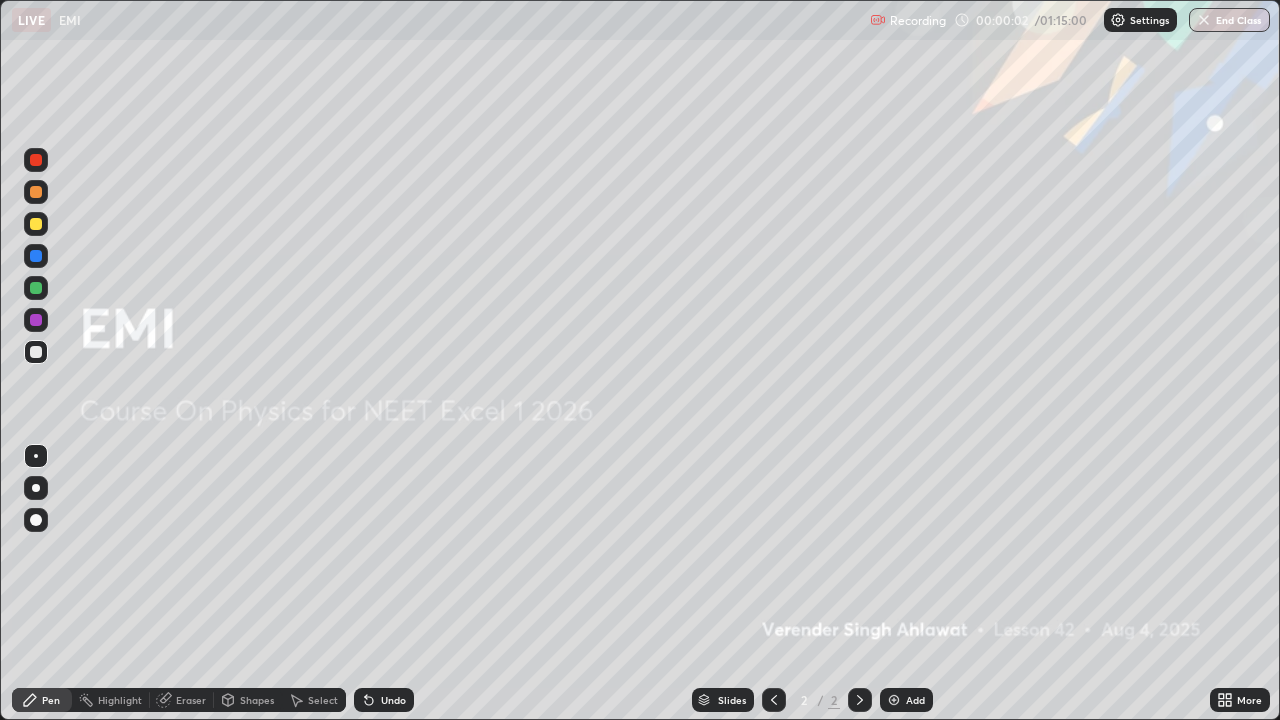 click on "Add" at bounding box center (906, 700) 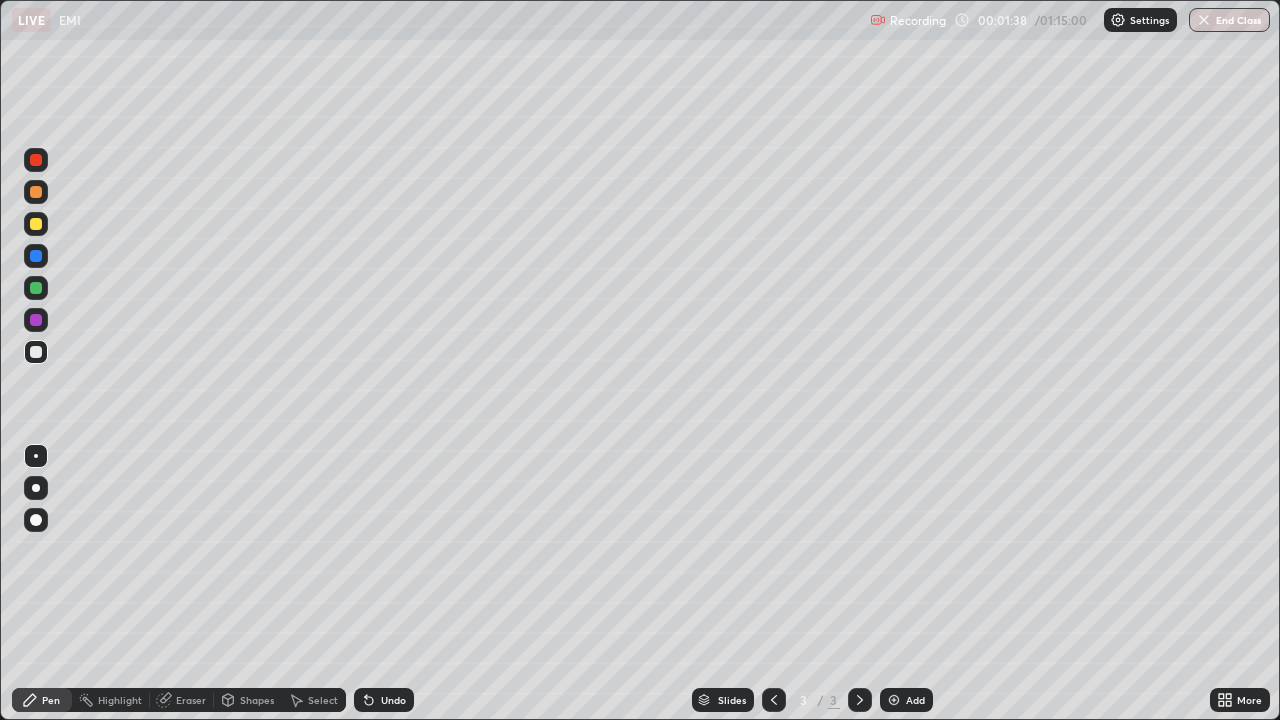 click at bounding box center [36, 224] 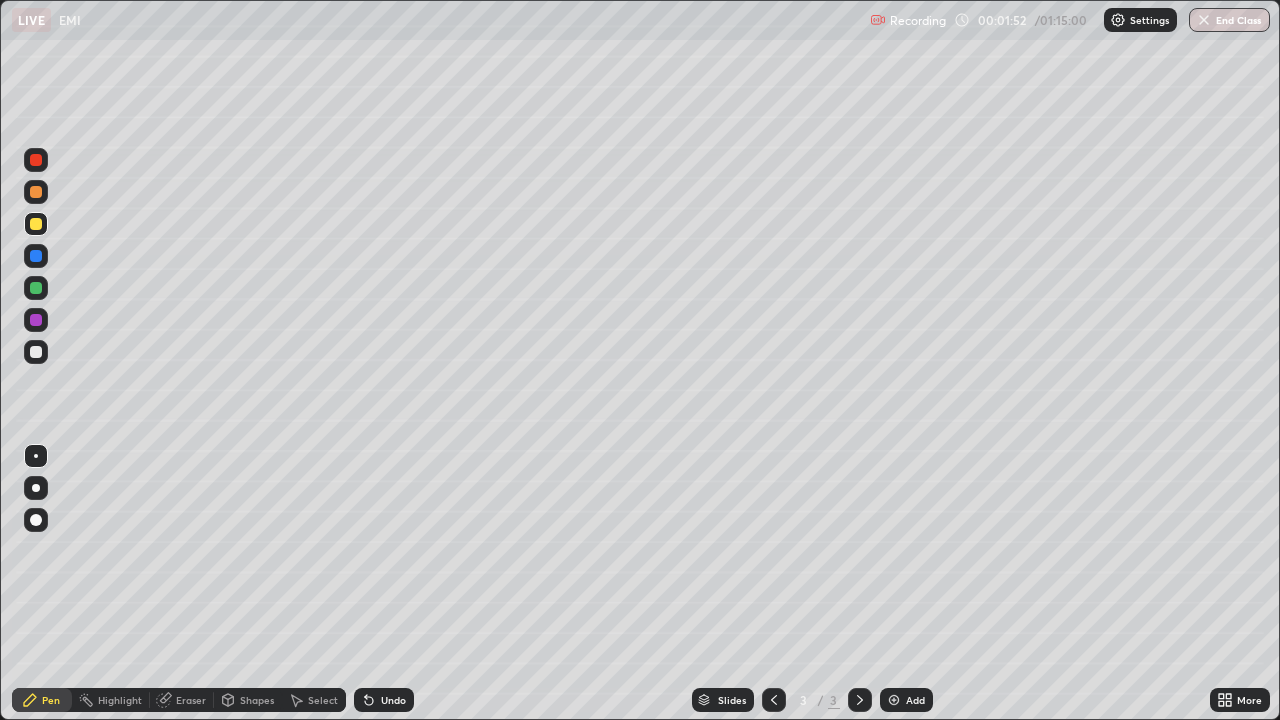 click at bounding box center [36, 352] 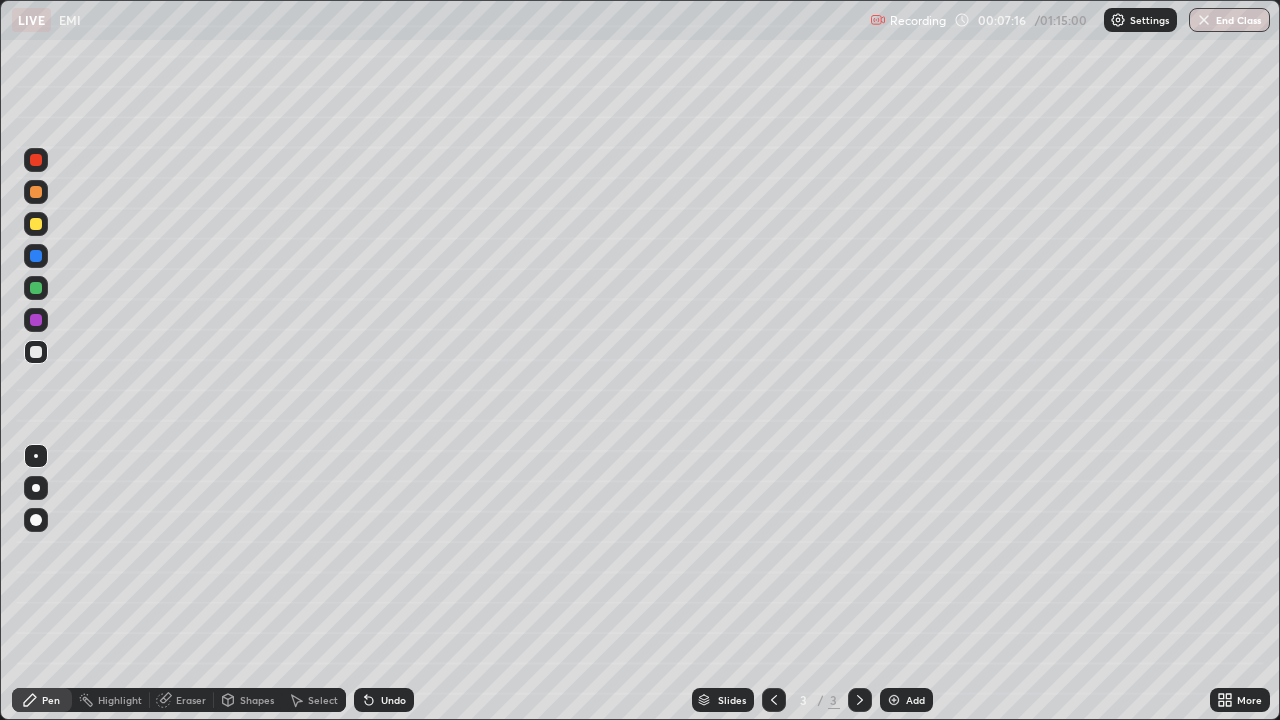 click on "Add" at bounding box center (915, 700) 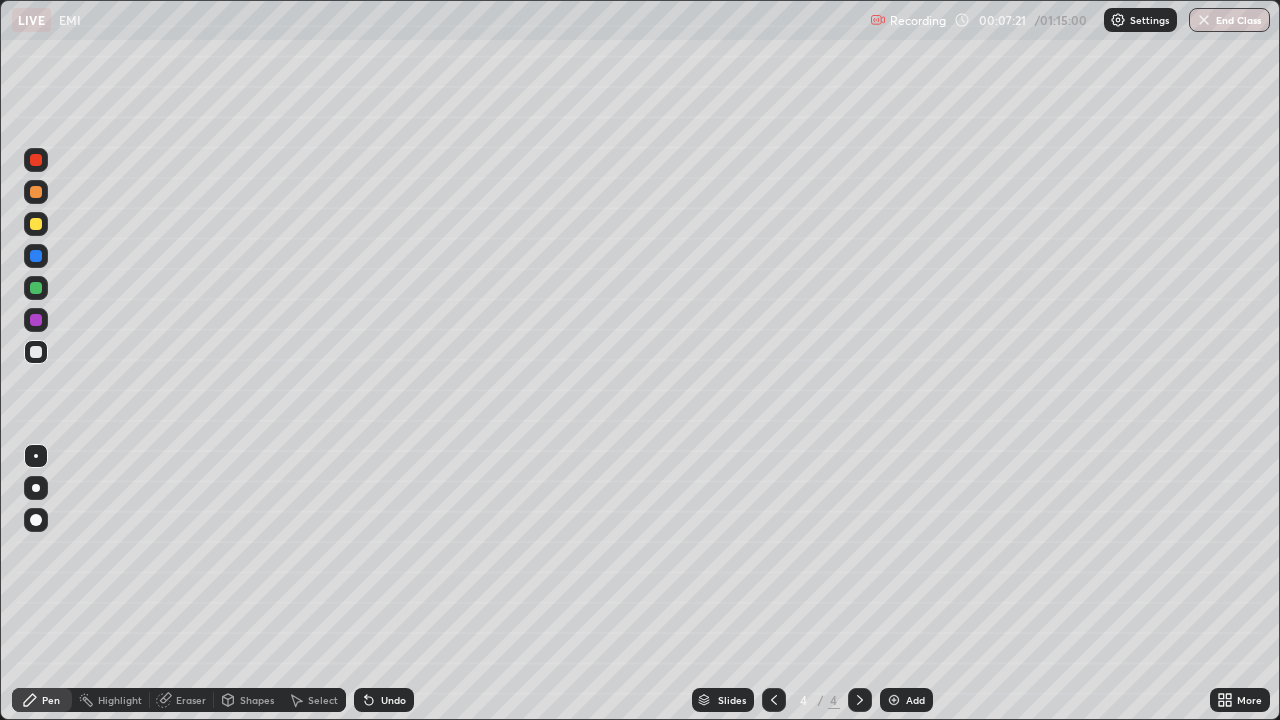 click on "Undo" at bounding box center (393, 700) 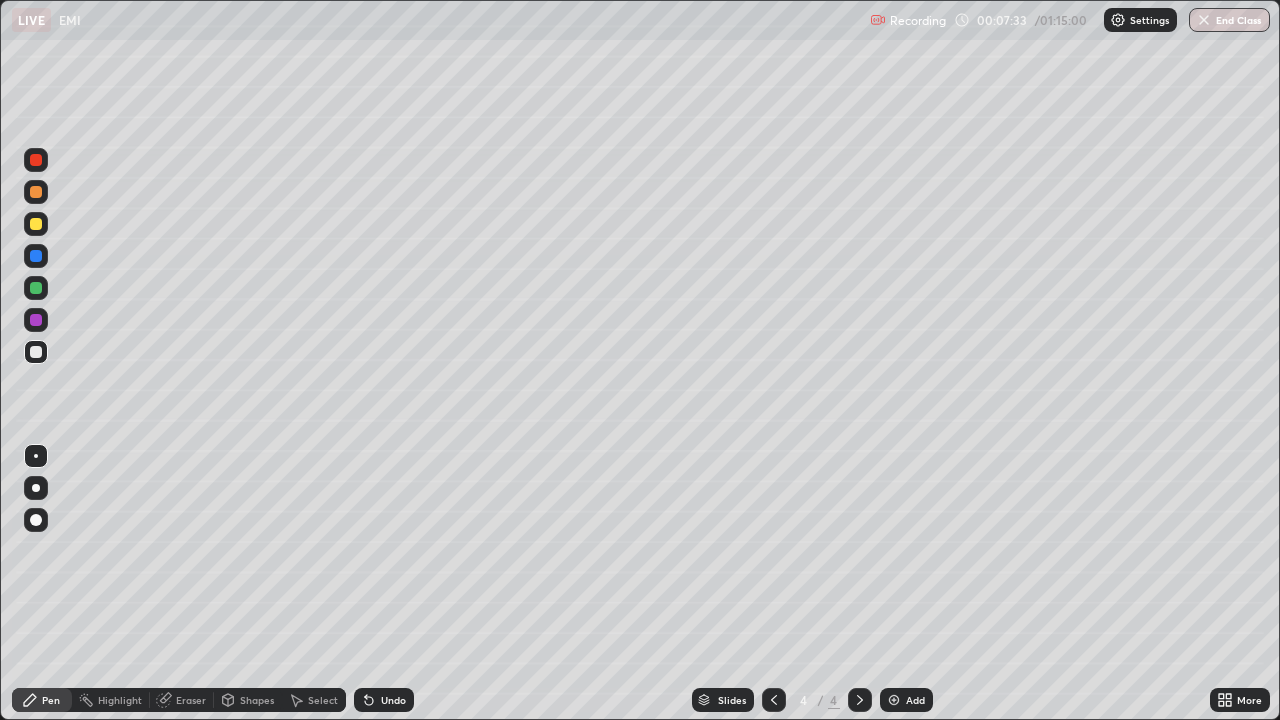 click on "Undo" at bounding box center [384, 700] 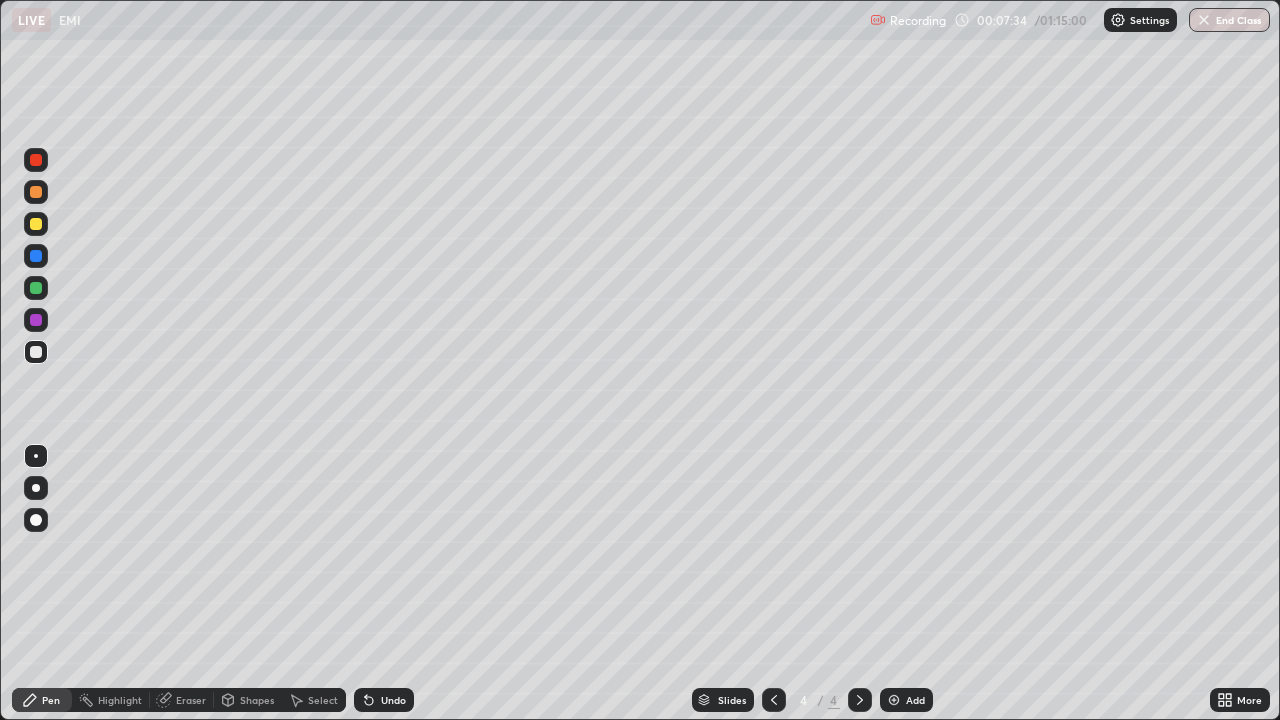 click on "Undo" at bounding box center (384, 700) 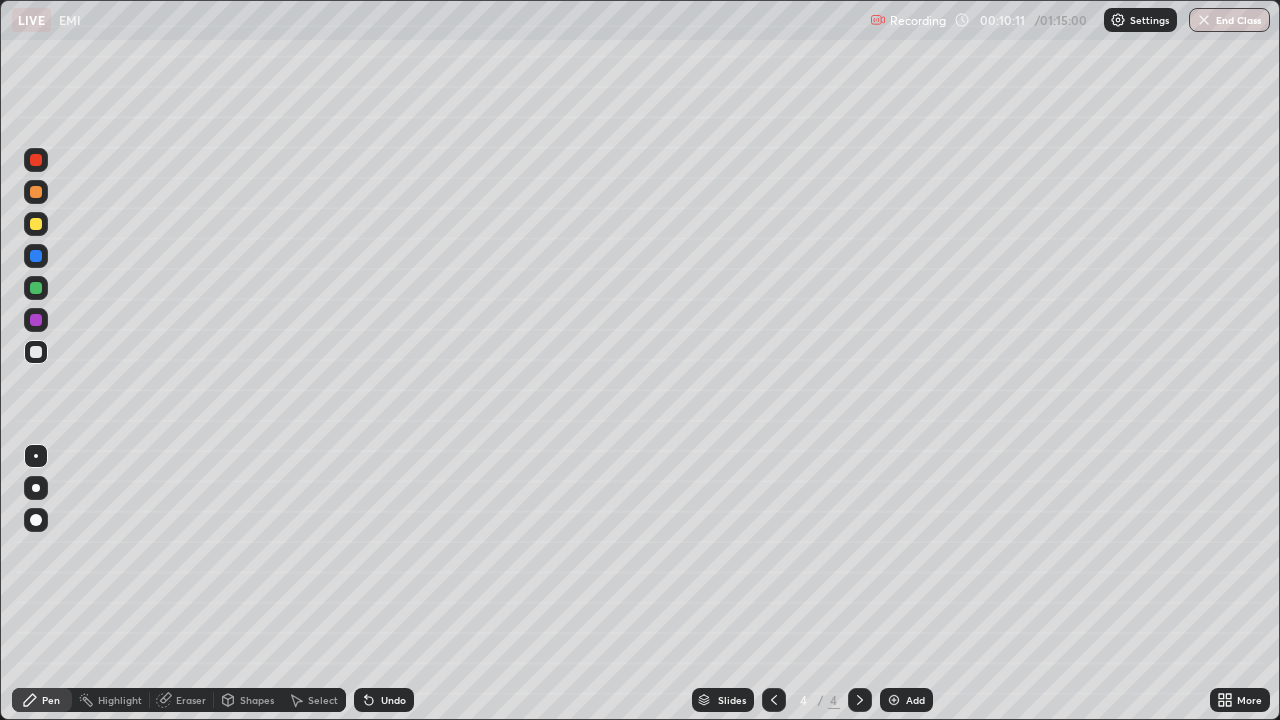click on "Add" at bounding box center [915, 700] 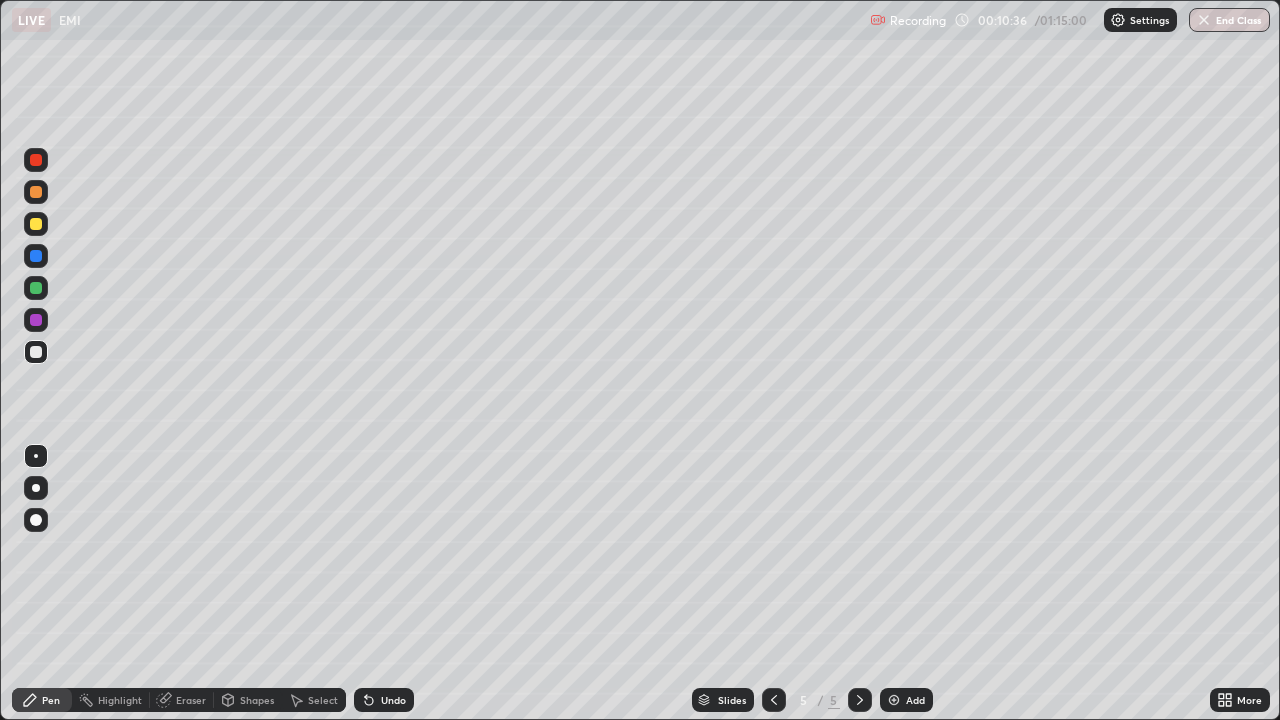 click at bounding box center (36, 352) 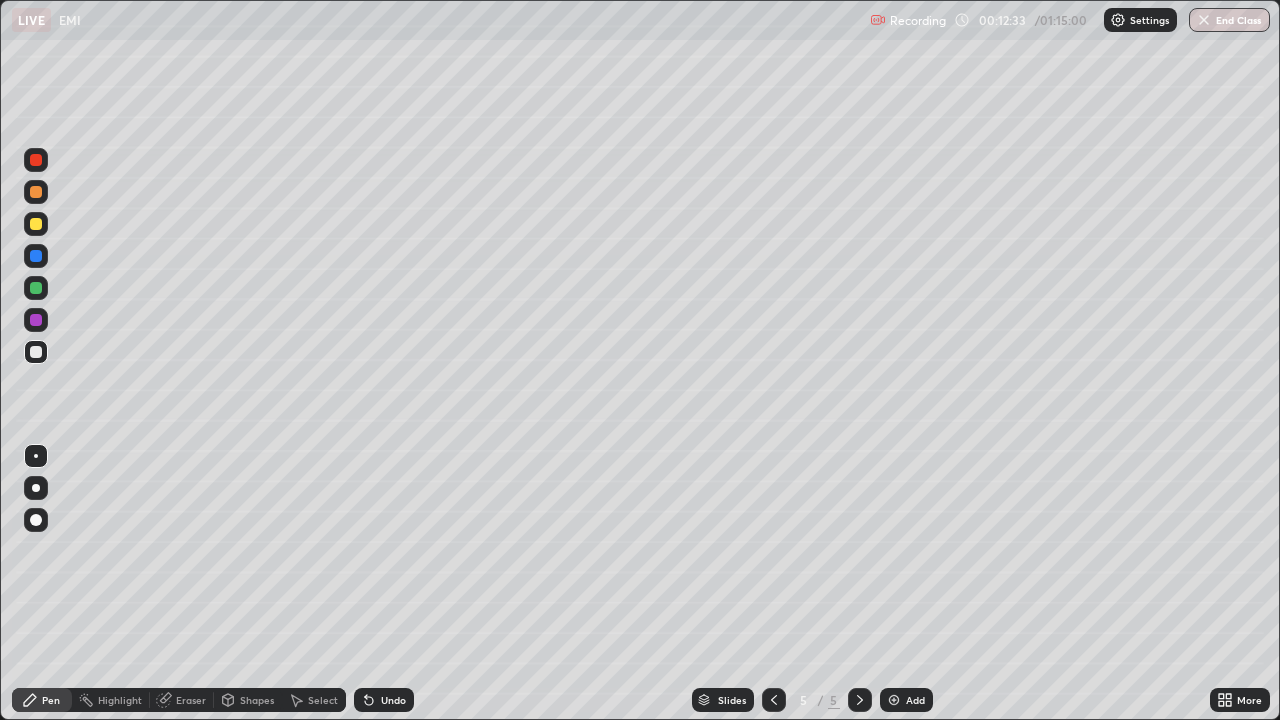 click at bounding box center [36, 224] 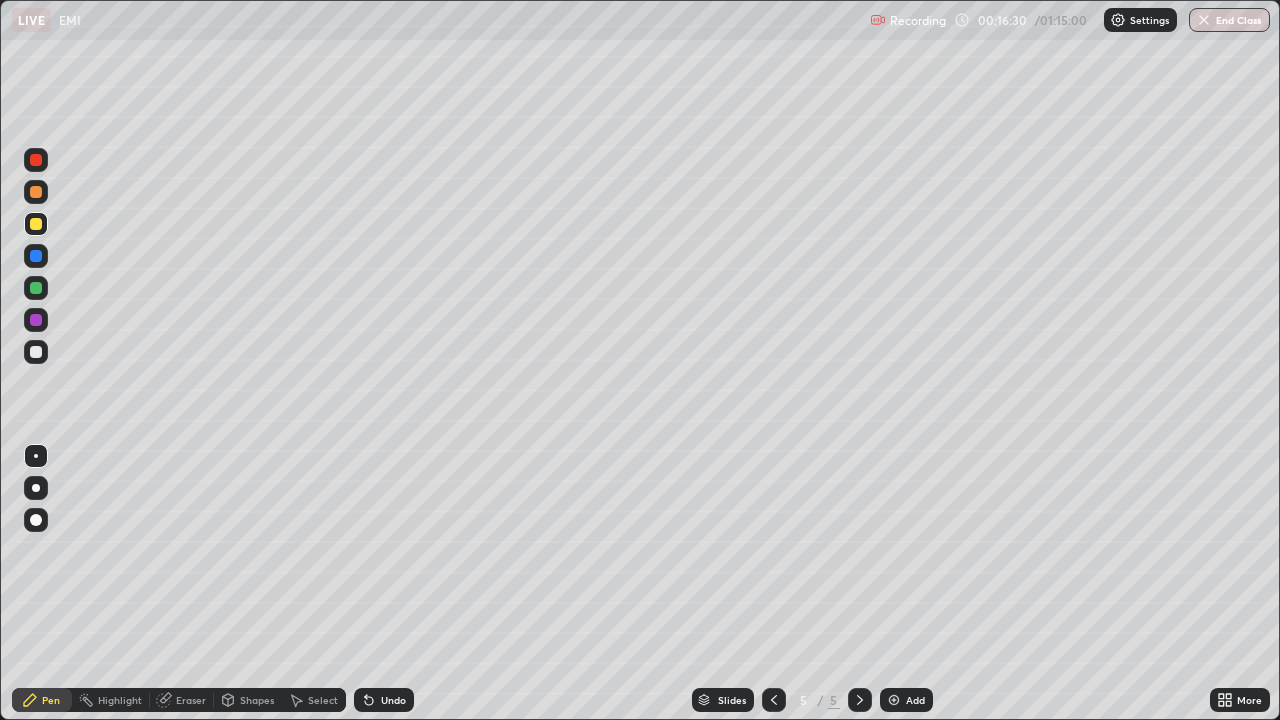 click at bounding box center [36, 352] 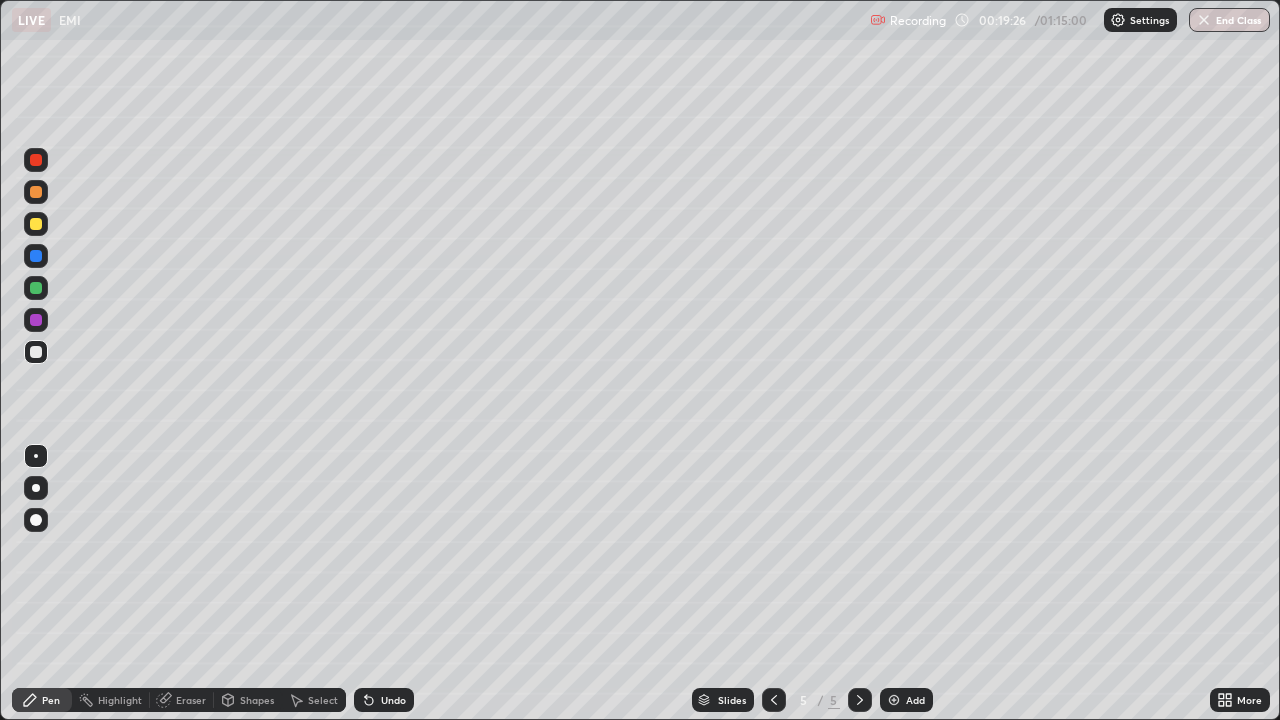 click on "Add" at bounding box center [915, 700] 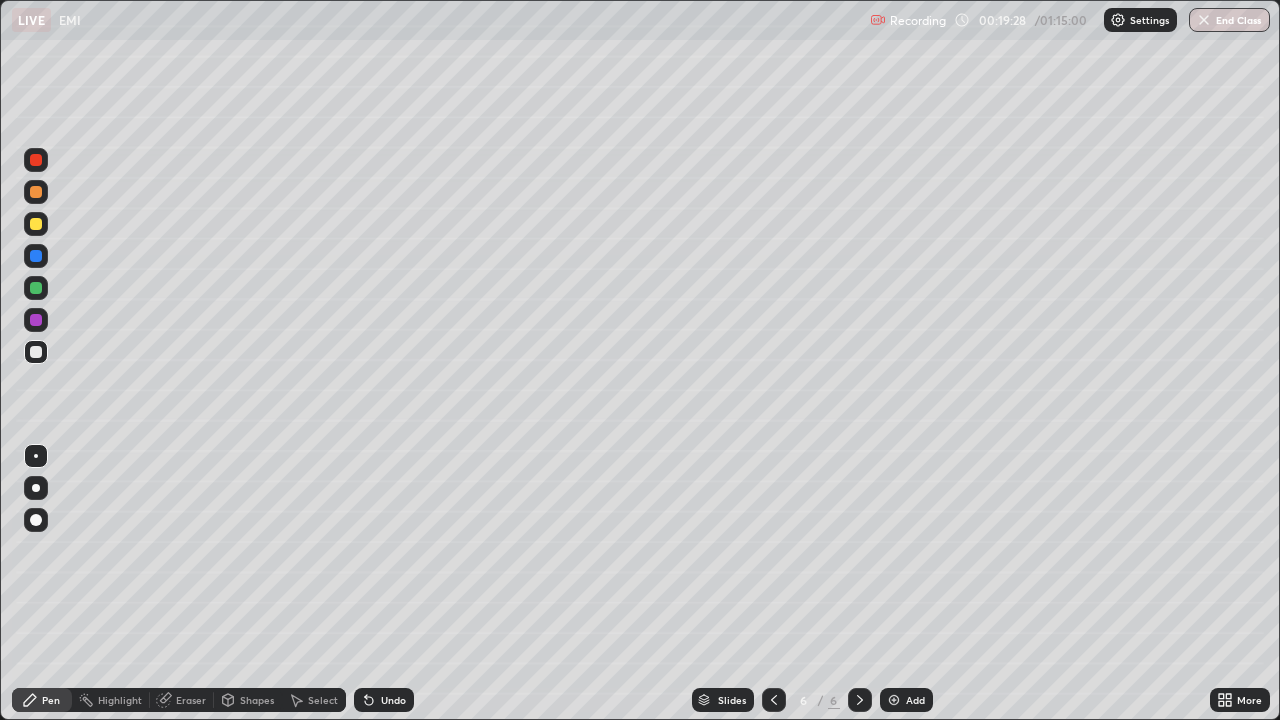 click at bounding box center (36, 224) 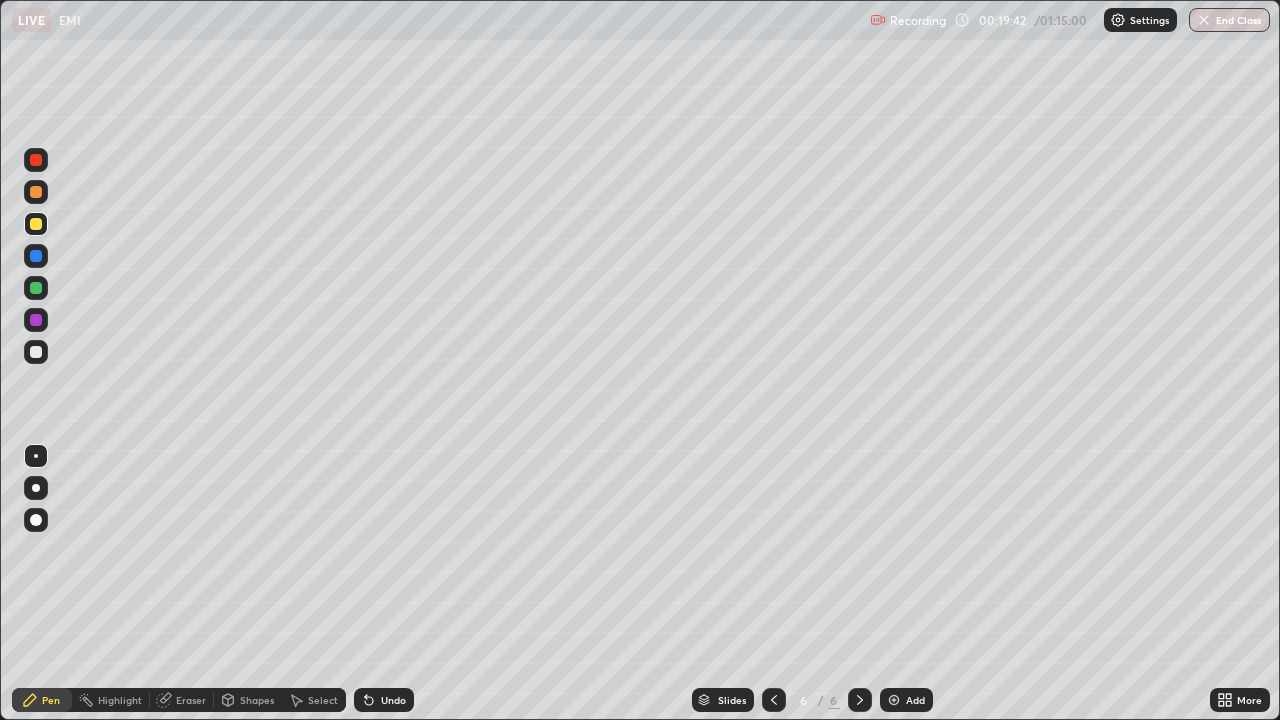 click at bounding box center [36, 352] 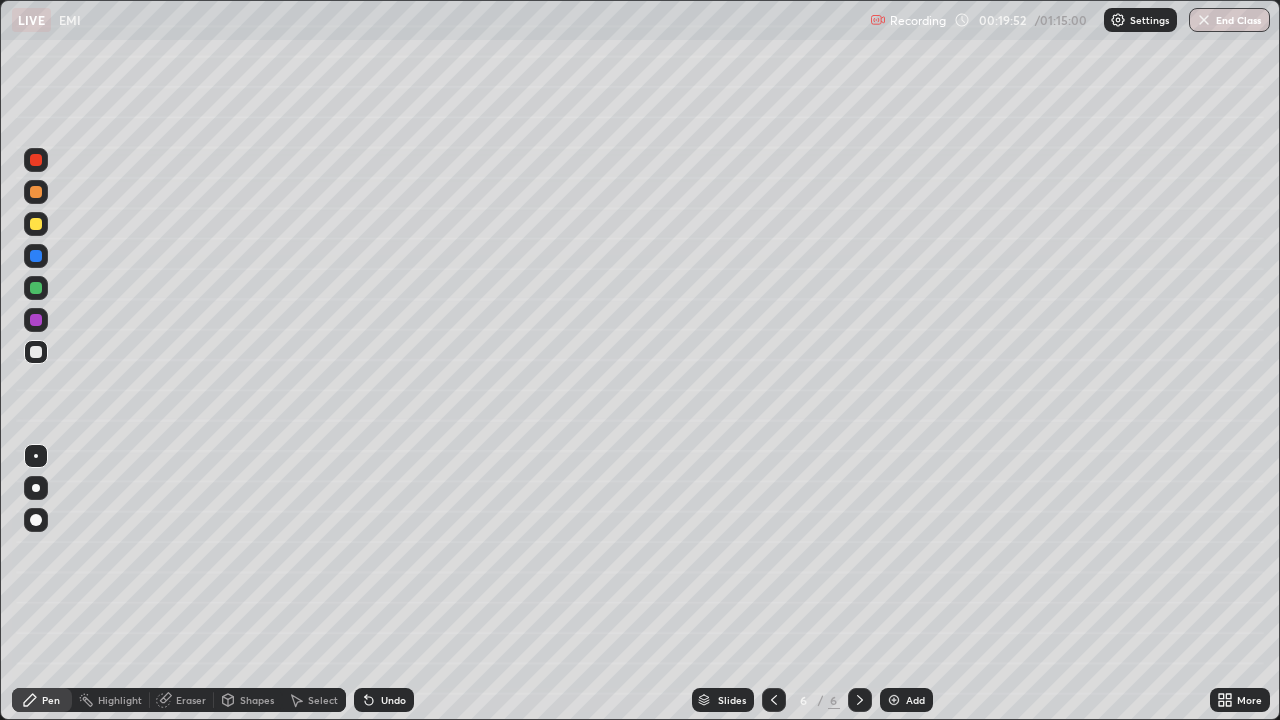 click on "Undo" at bounding box center (384, 700) 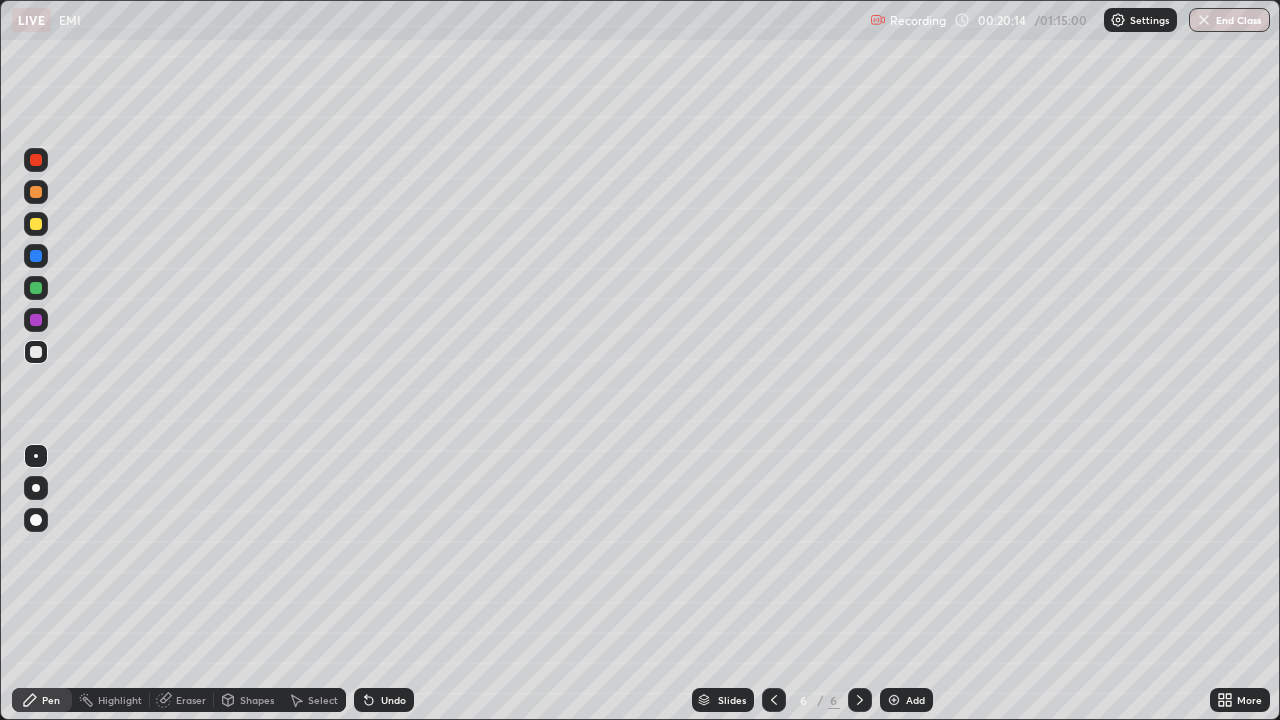 click at bounding box center [36, 288] 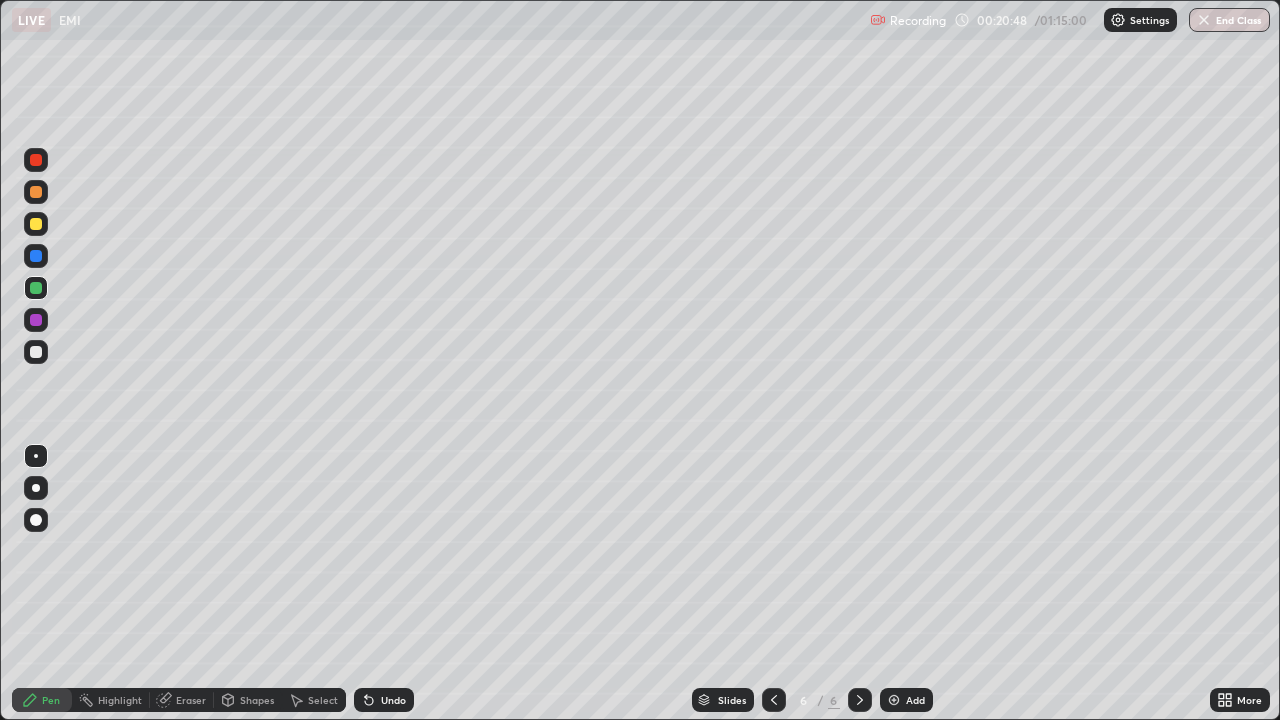 click at bounding box center (36, 352) 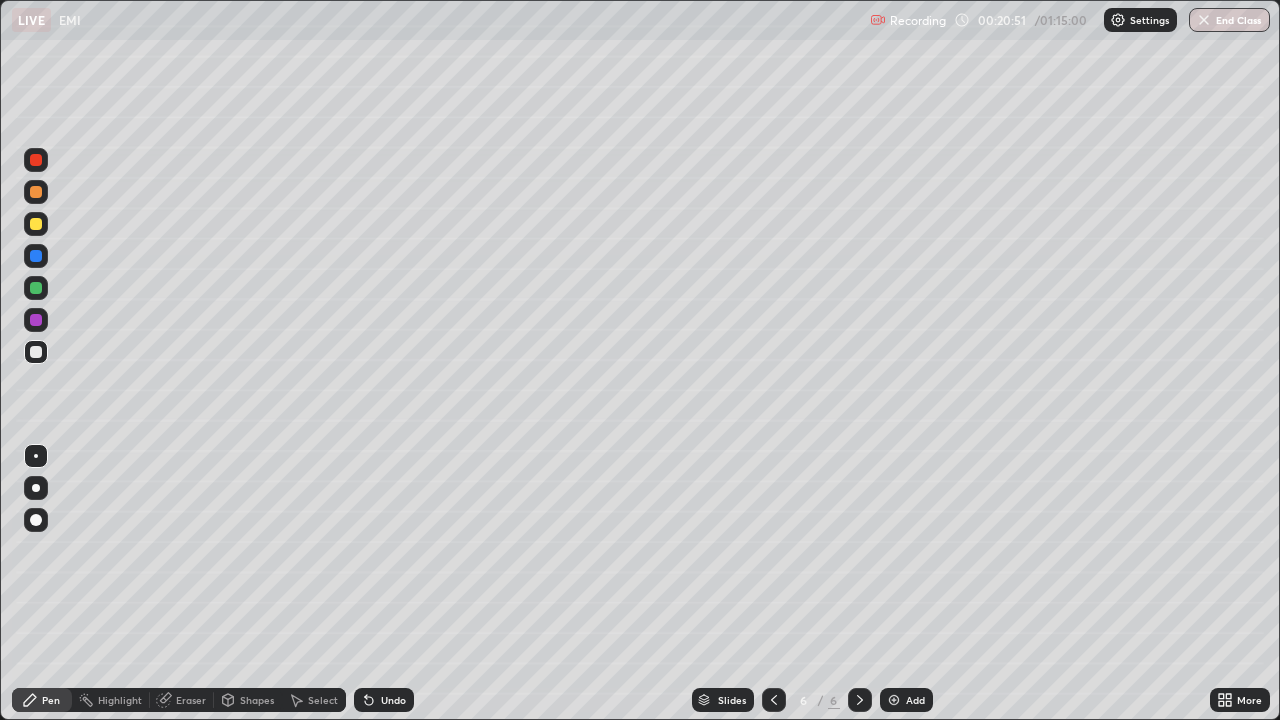 click at bounding box center (36, 288) 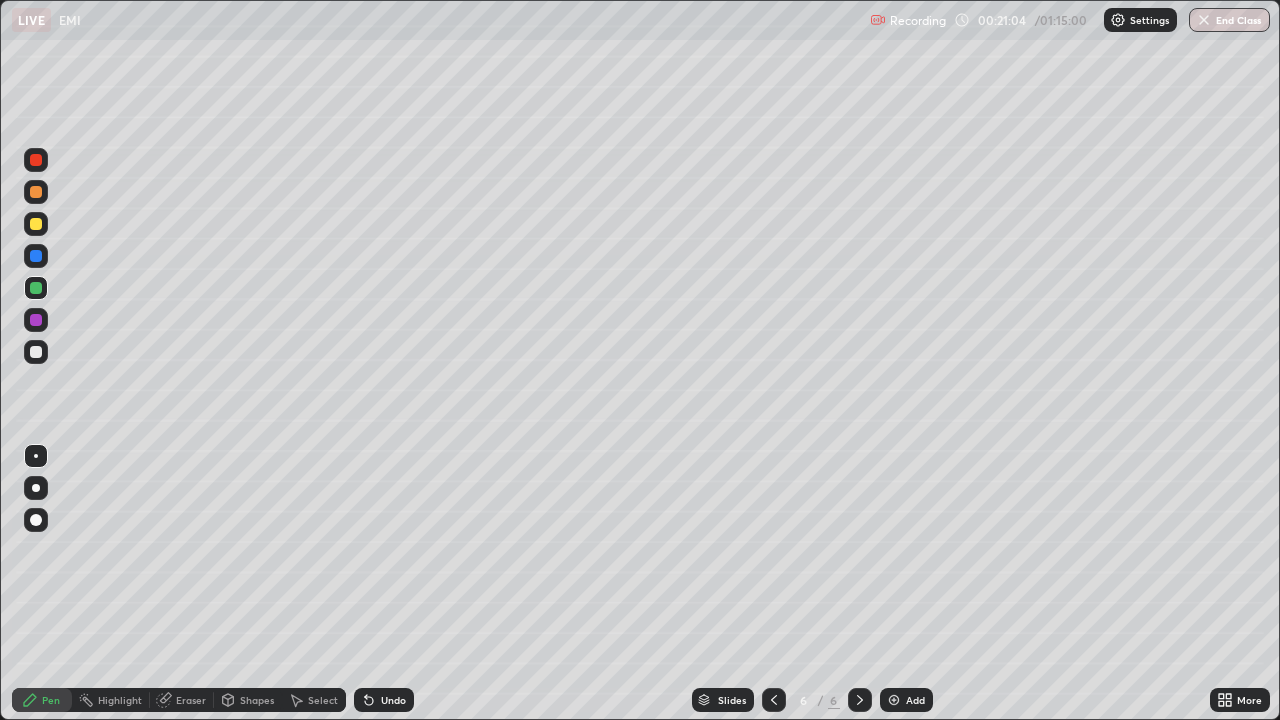 click at bounding box center (36, 352) 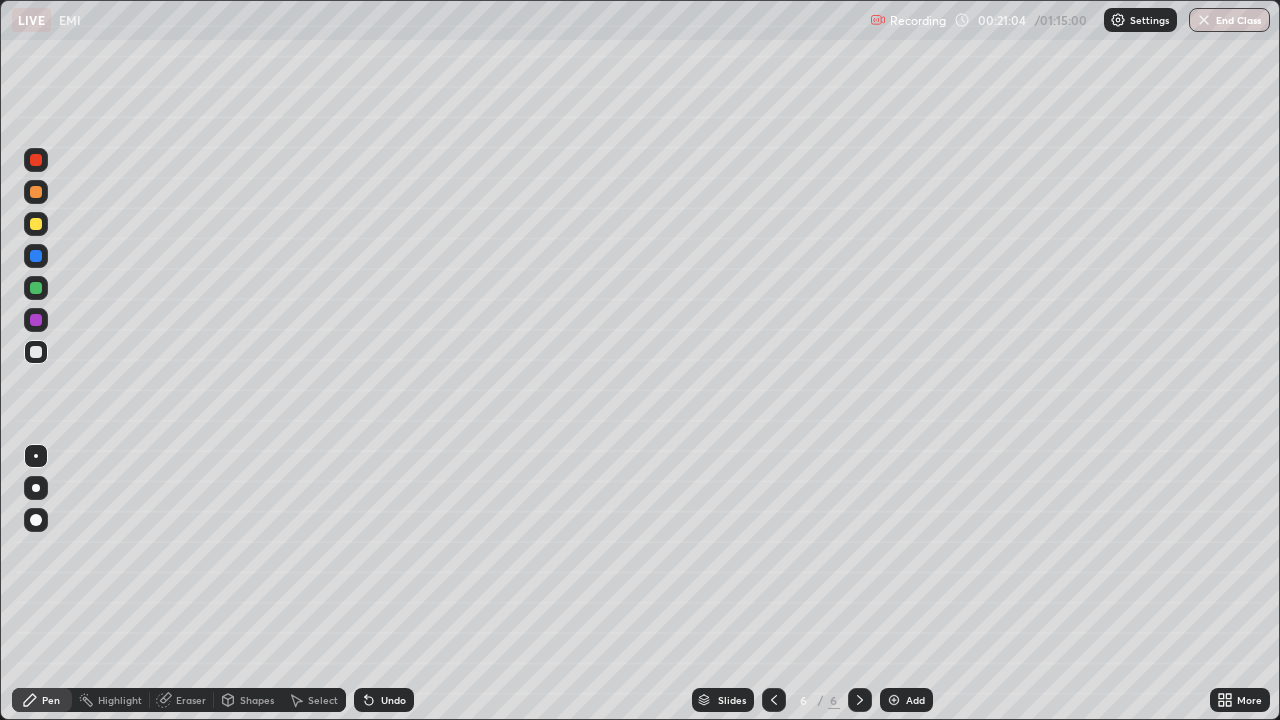click at bounding box center [36, 288] 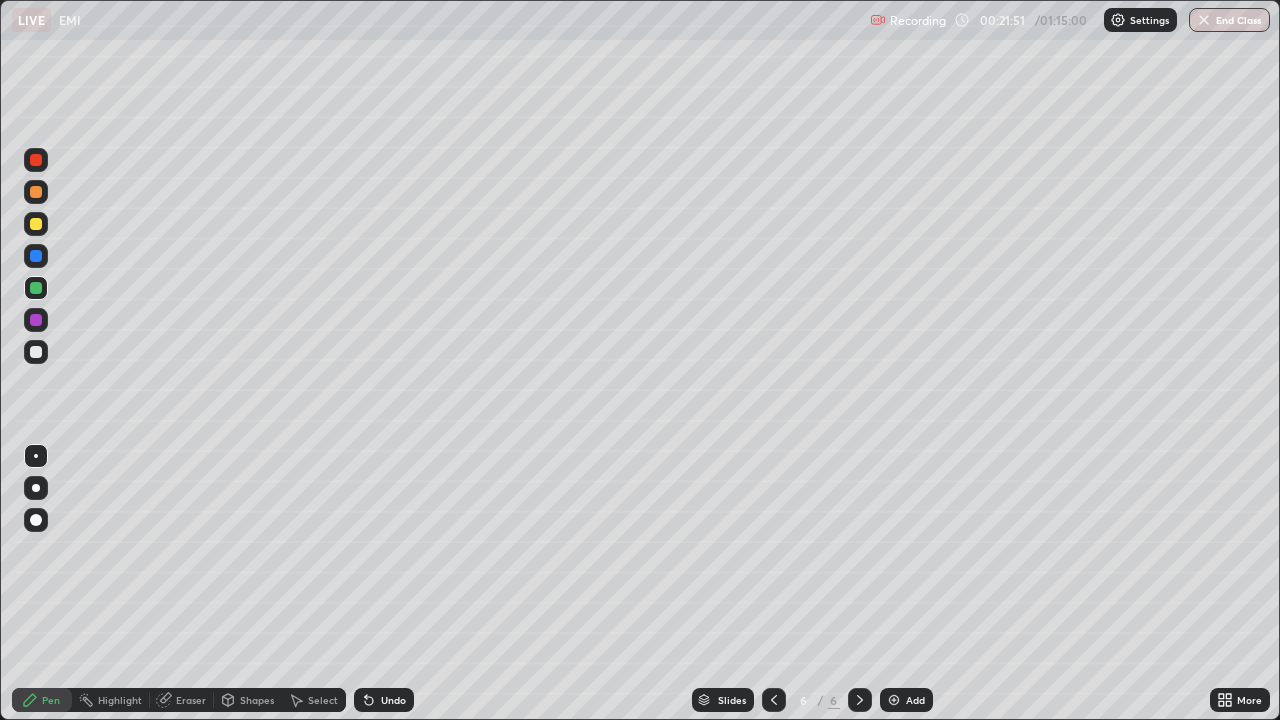 click at bounding box center (36, 192) 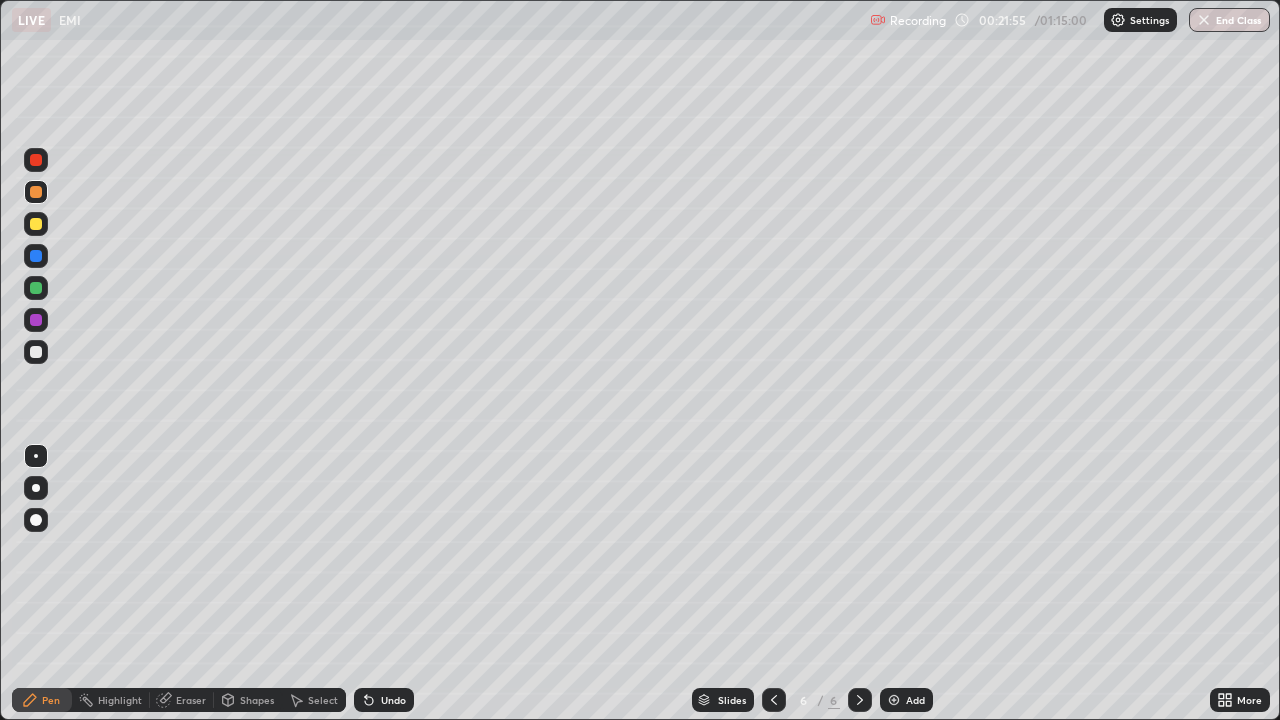 click at bounding box center (36, 352) 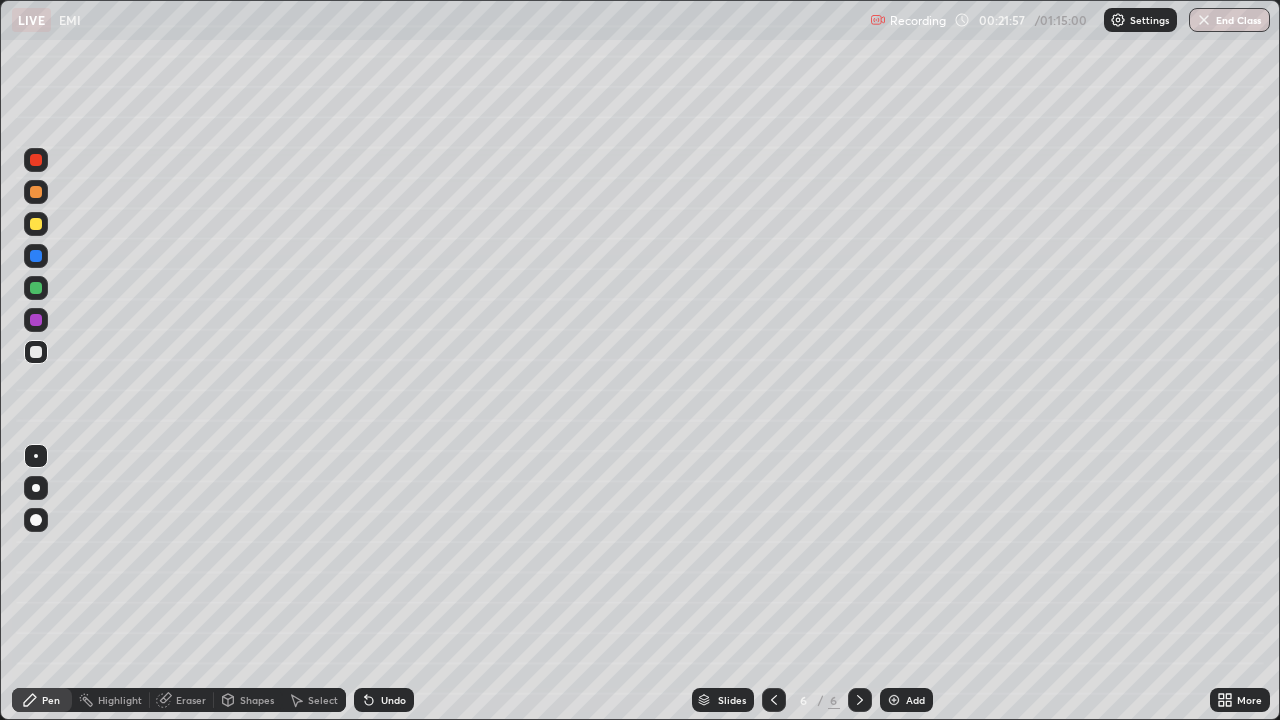 click at bounding box center (36, 192) 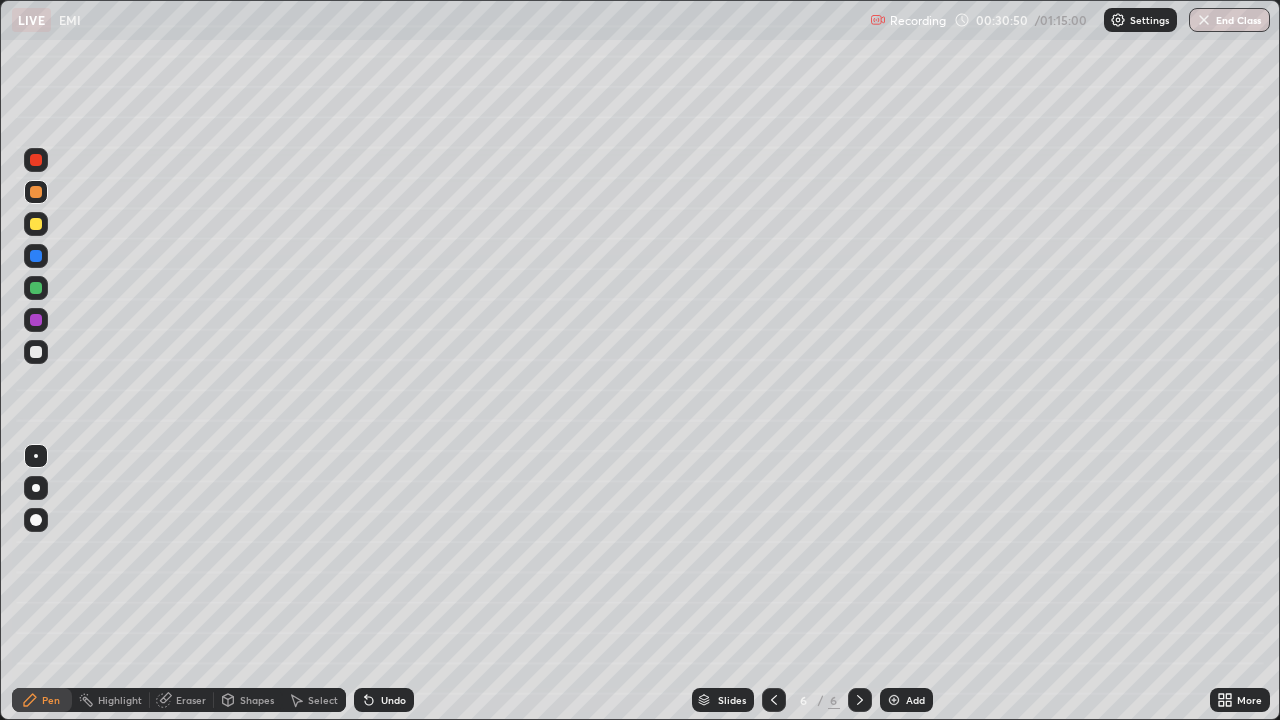click at bounding box center (894, 700) 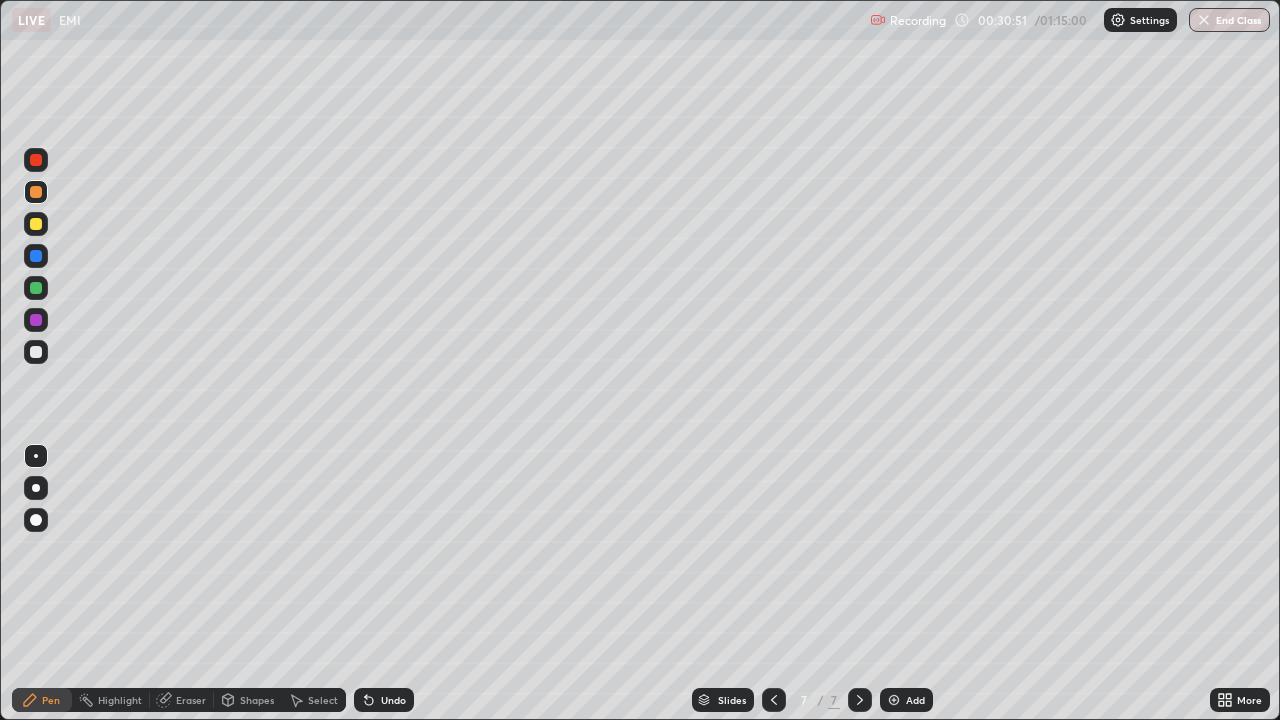 click at bounding box center (36, 352) 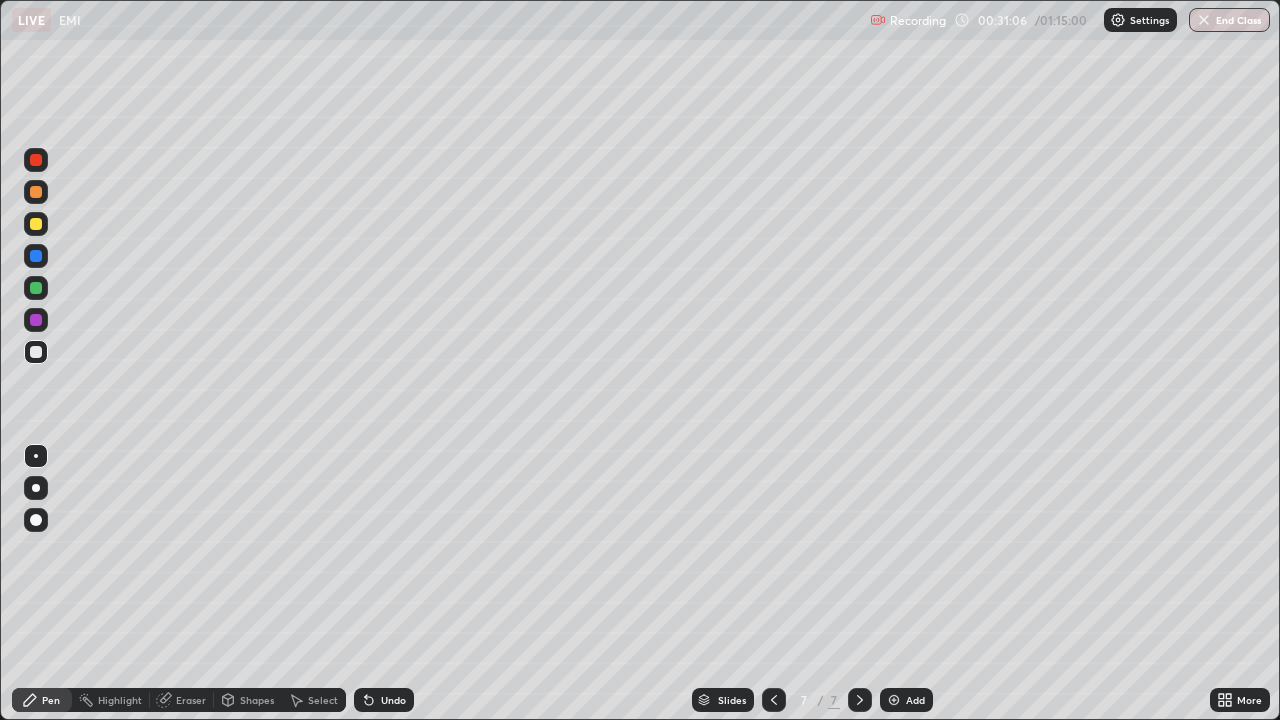 click at bounding box center [36, 224] 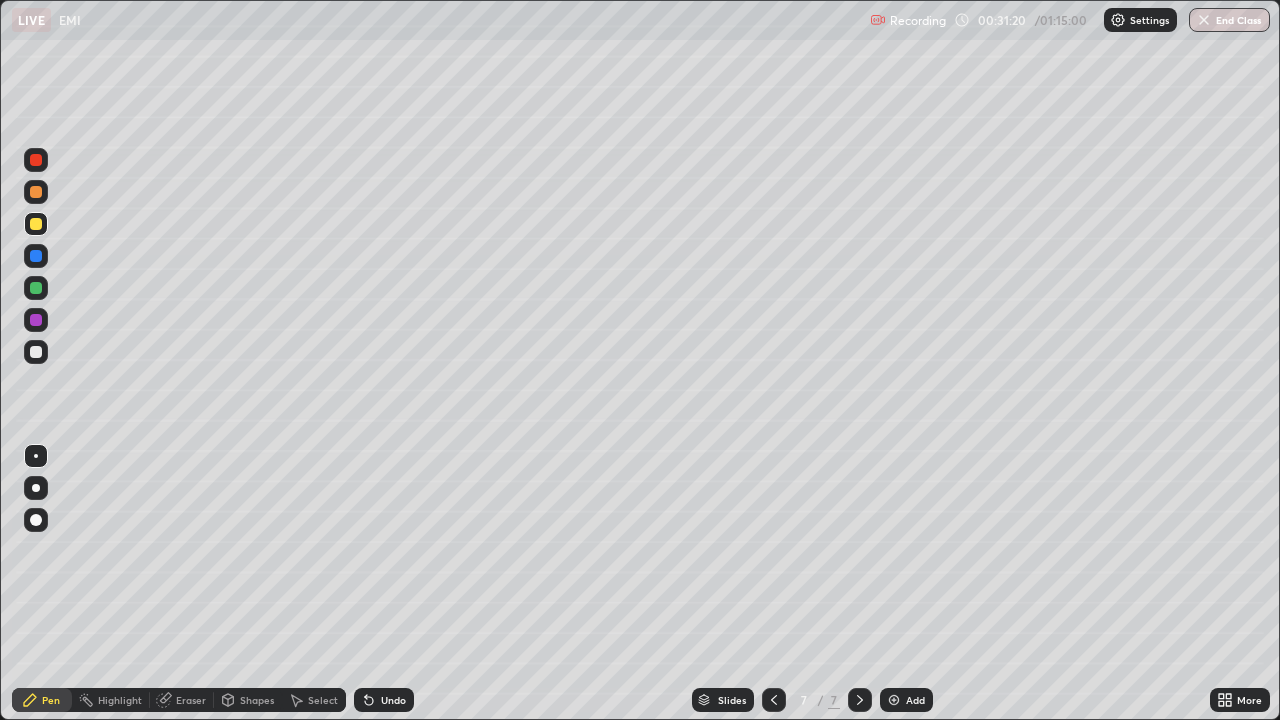 click at bounding box center (36, 352) 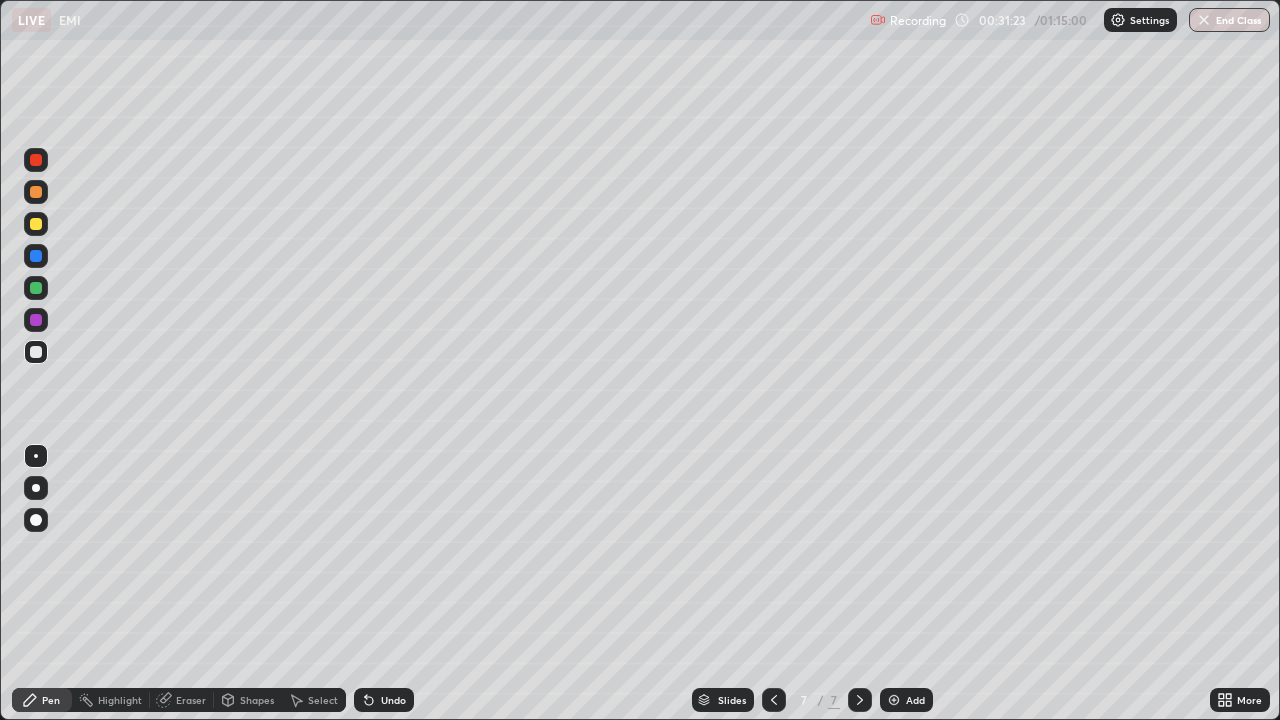 click at bounding box center (36, 192) 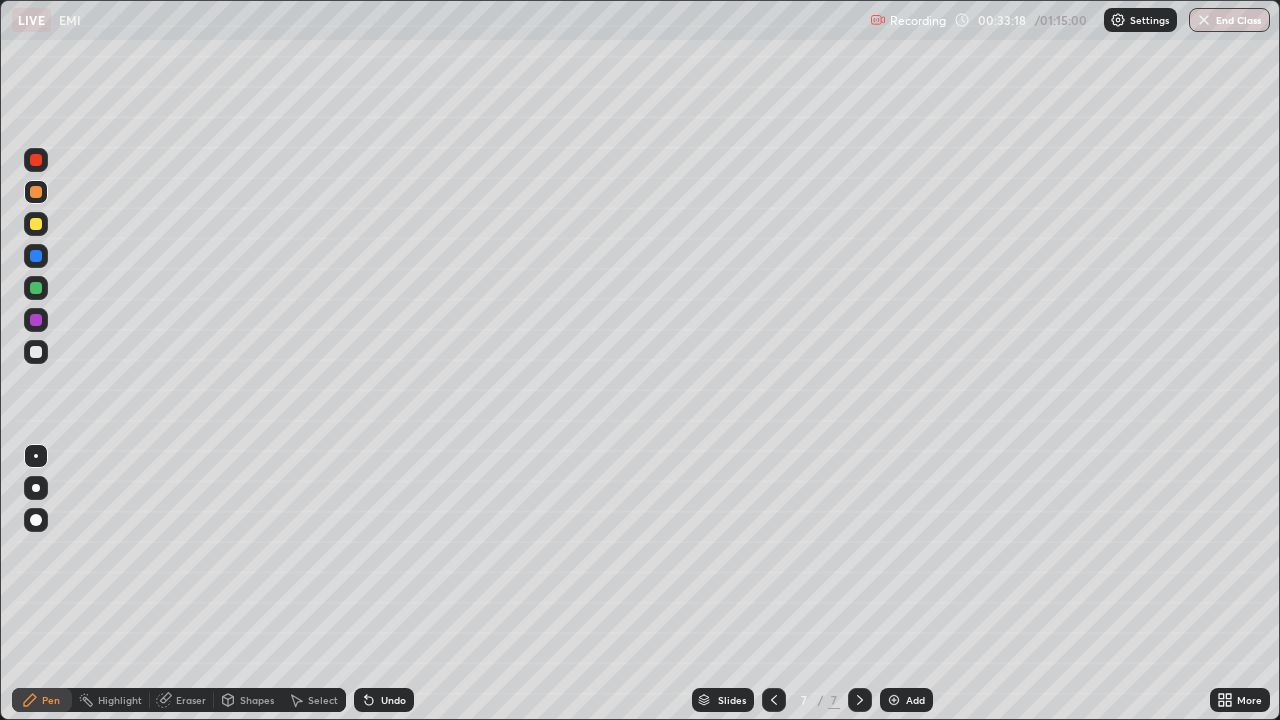 click on "Add" at bounding box center (915, 700) 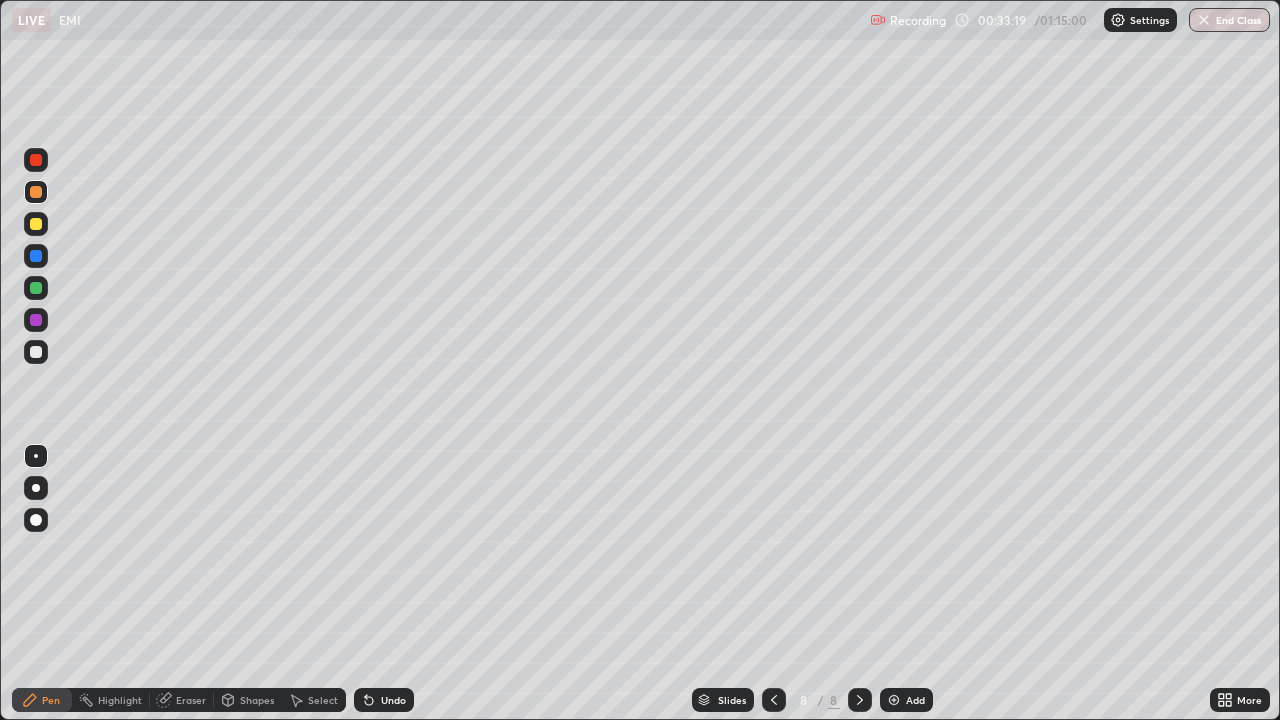 click at bounding box center (36, 352) 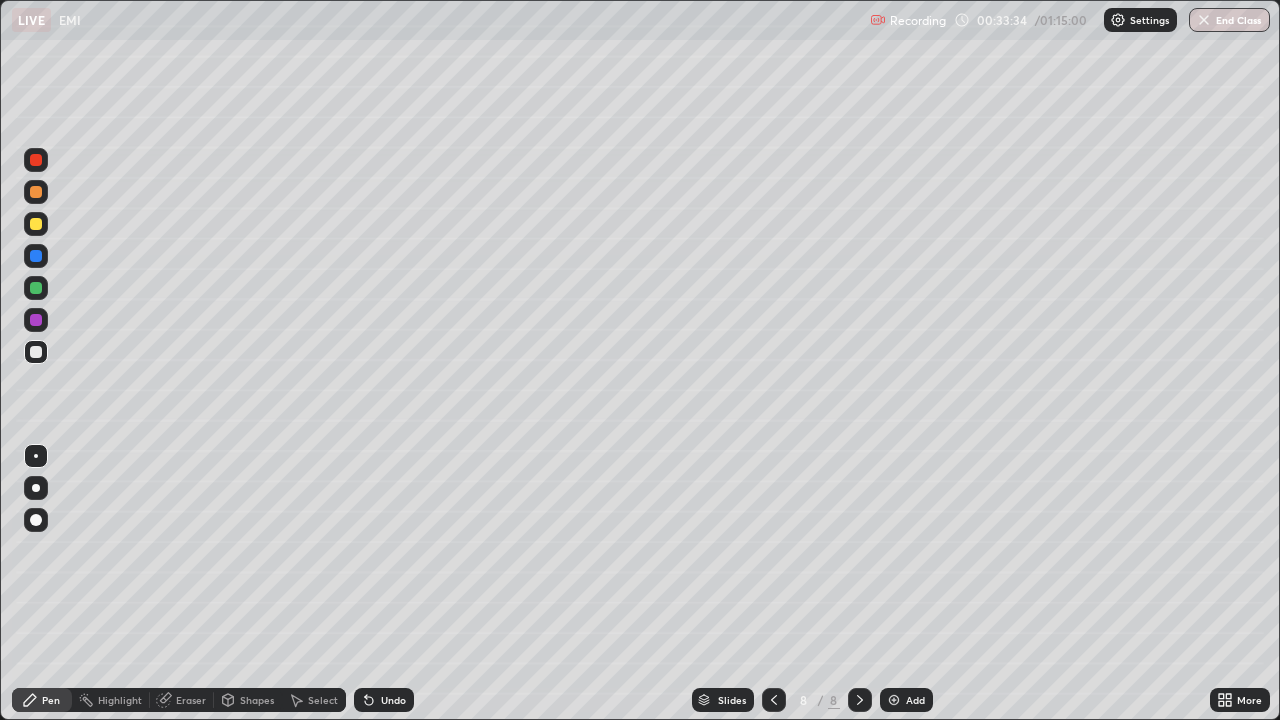 click on "Undo" at bounding box center (393, 700) 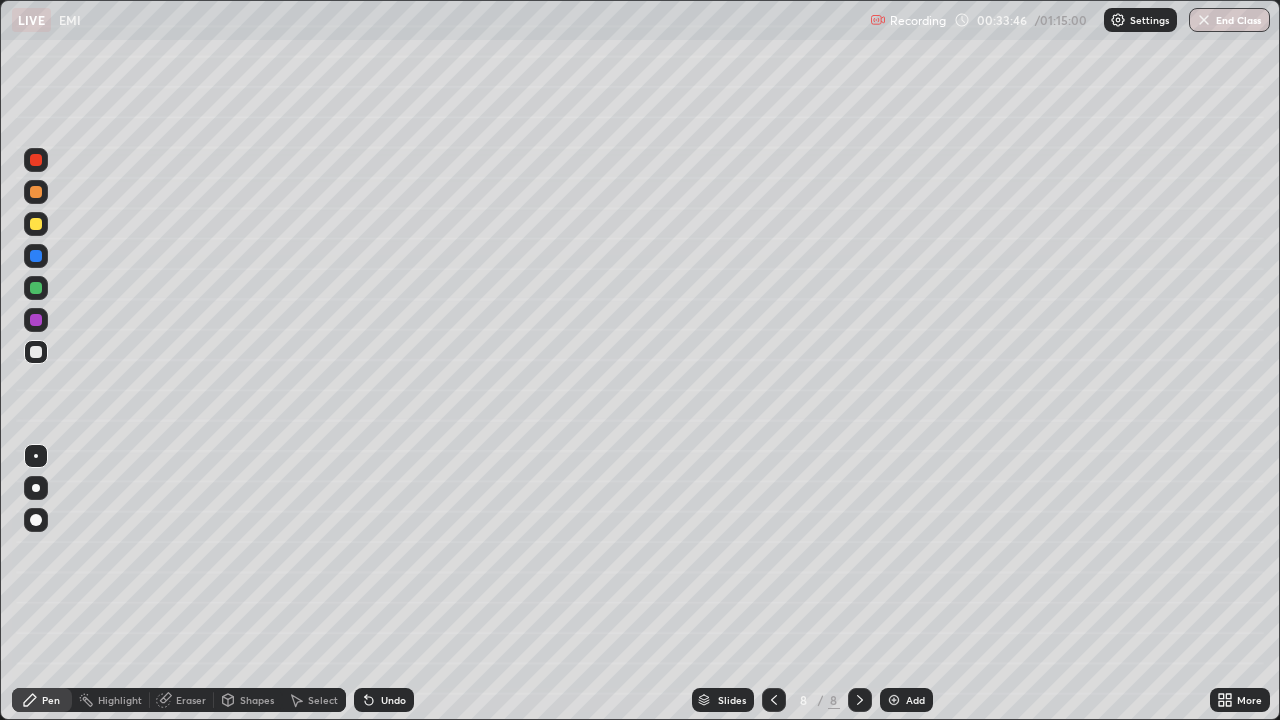 click at bounding box center (36, 192) 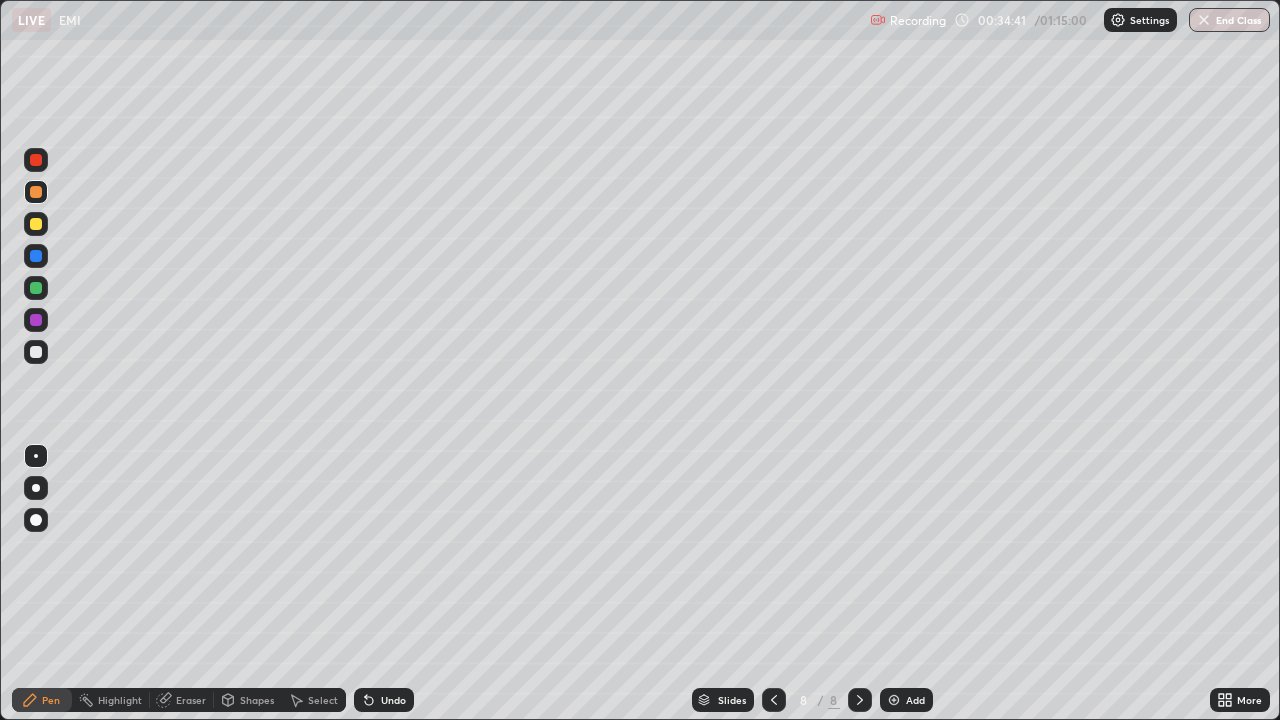 click at bounding box center (36, 352) 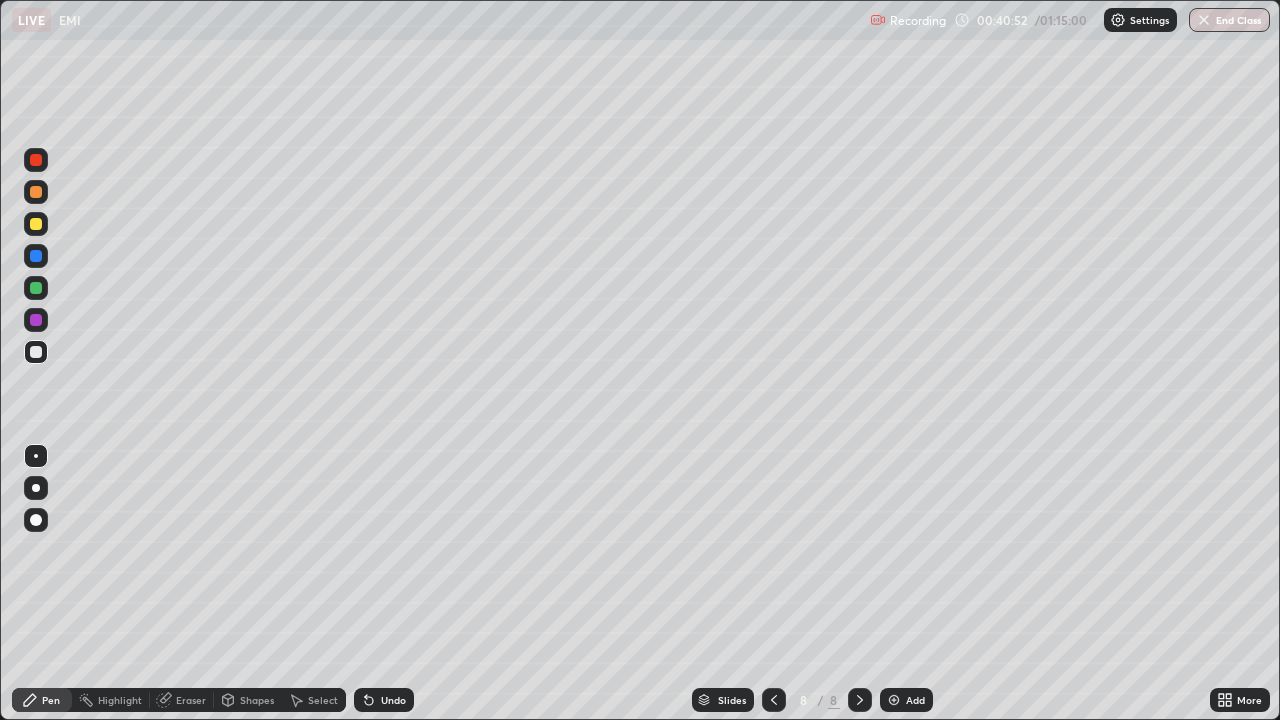 click on "Add" at bounding box center (915, 700) 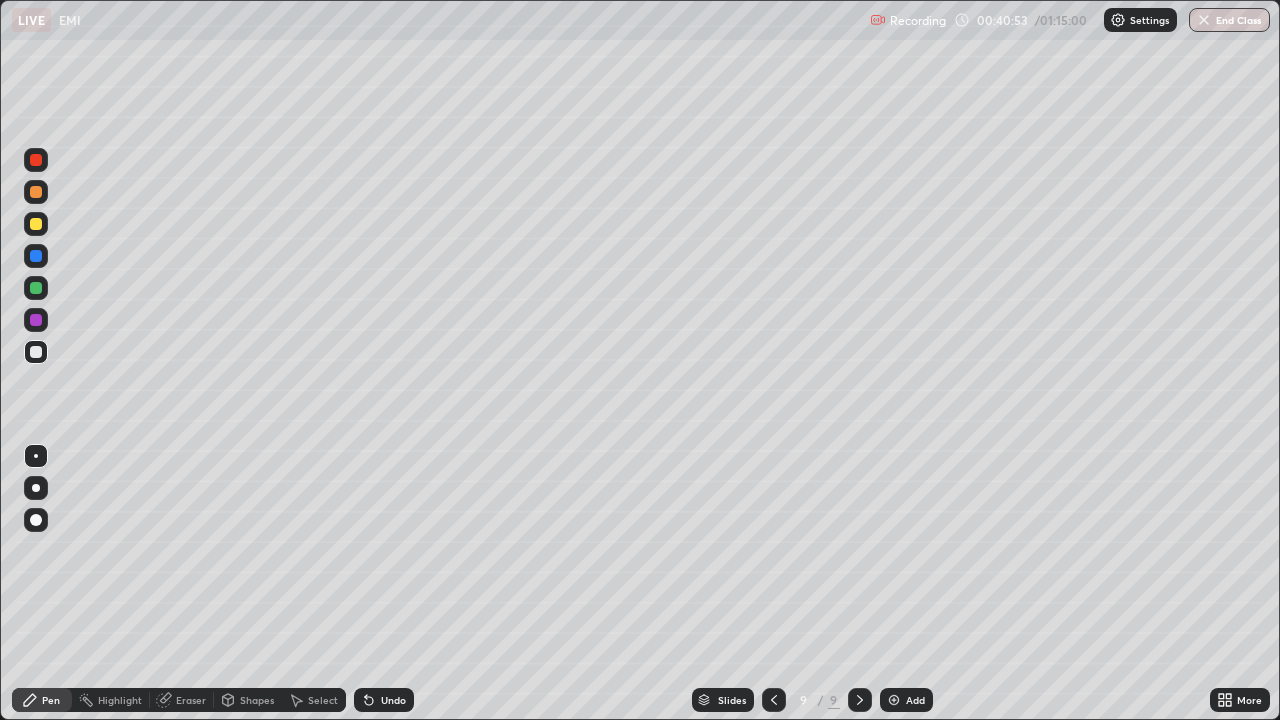 click at bounding box center (36, 224) 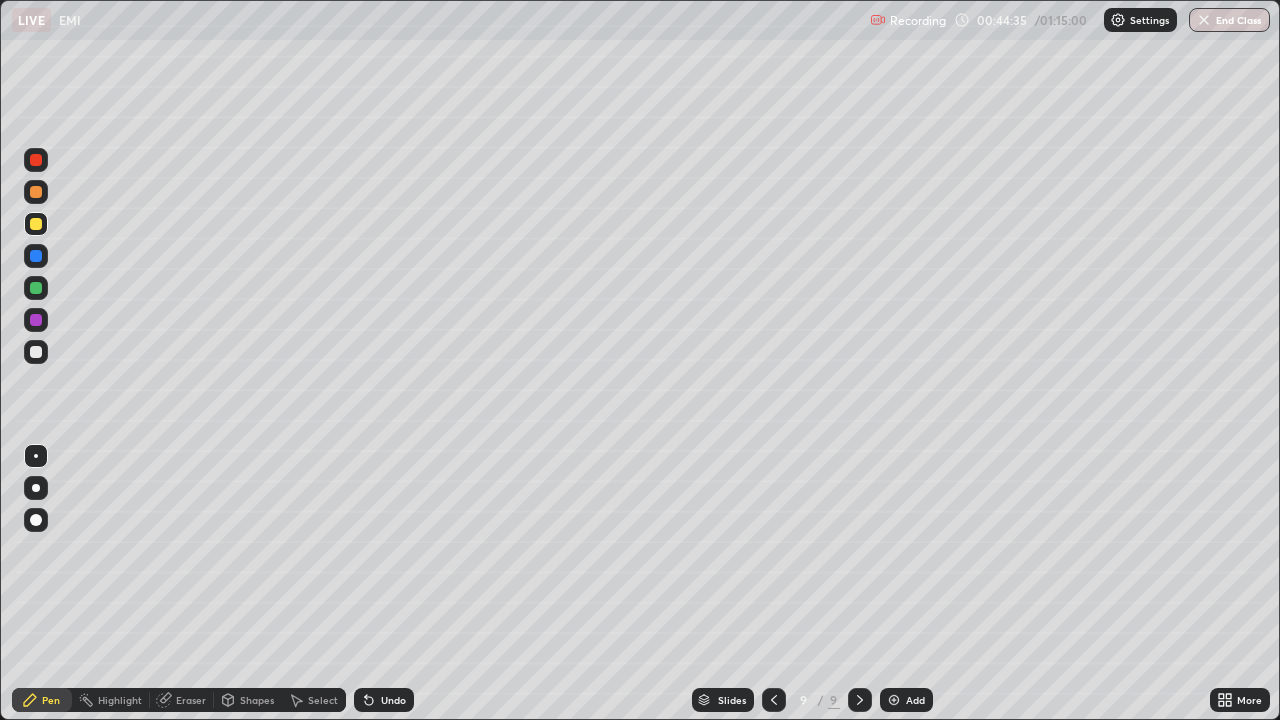 click at bounding box center [36, 352] 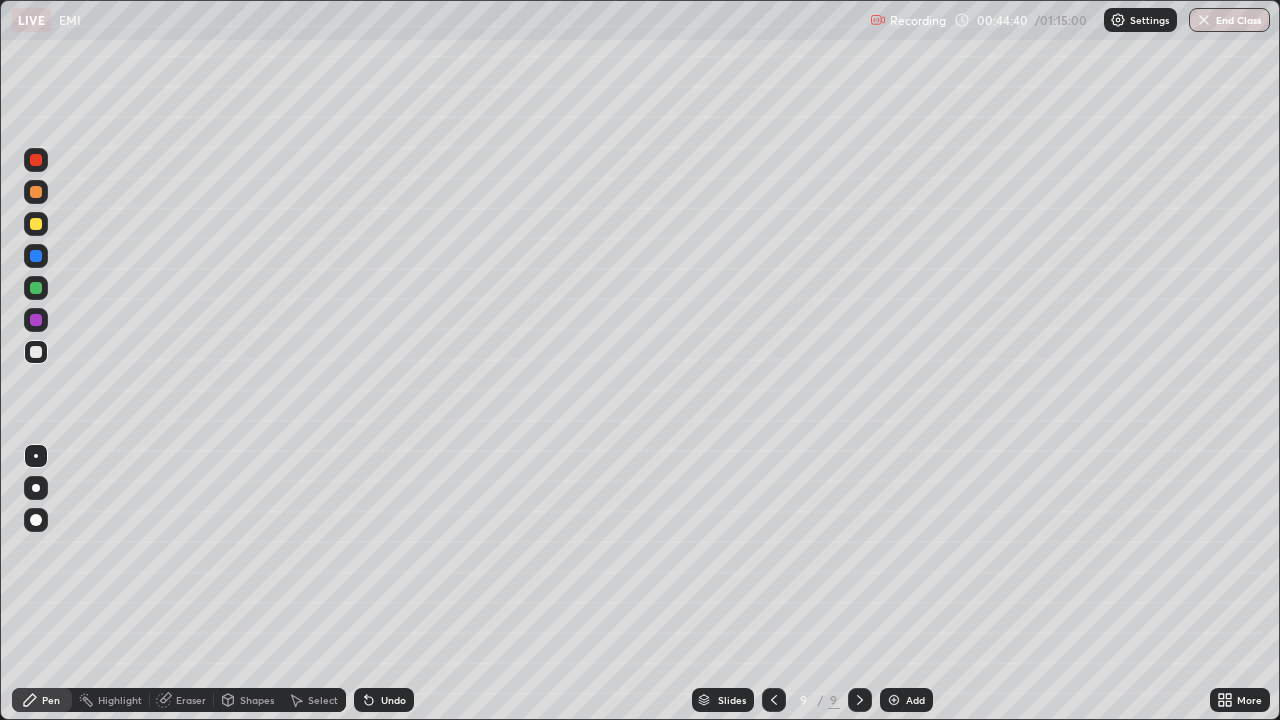 click on "Undo" at bounding box center [393, 700] 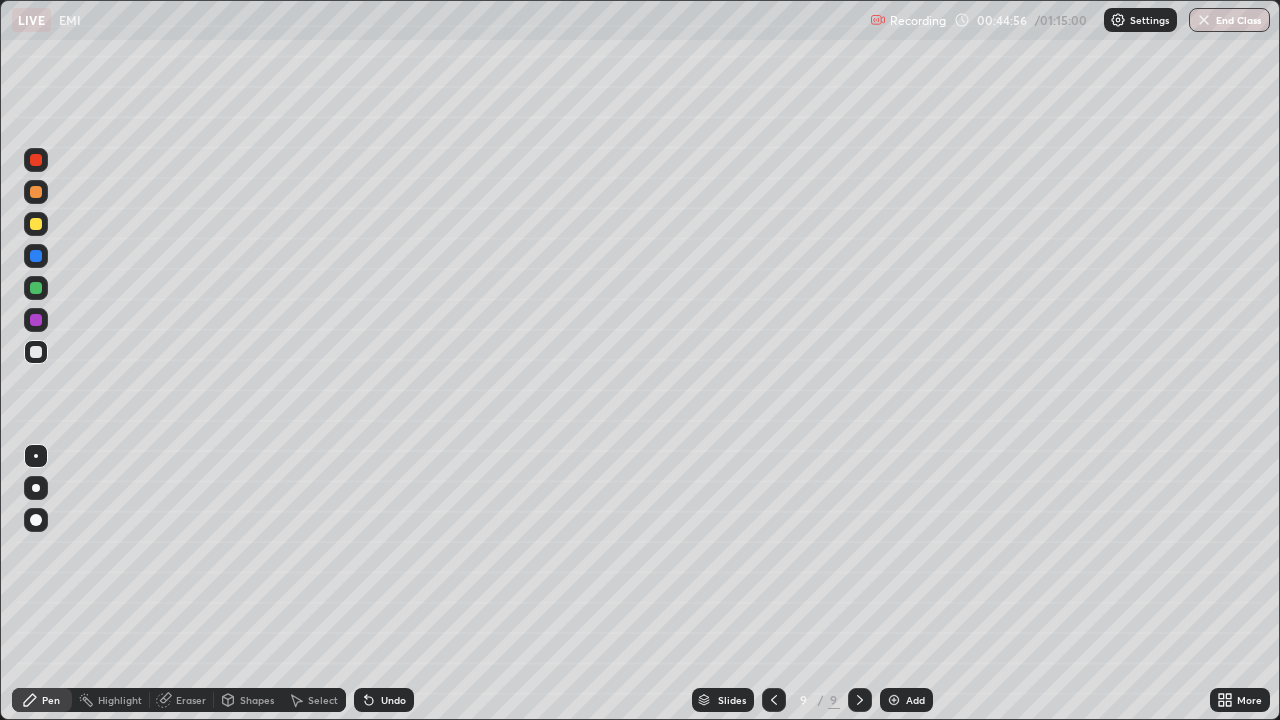 click on "Undo" at bounding box center (393, 700) 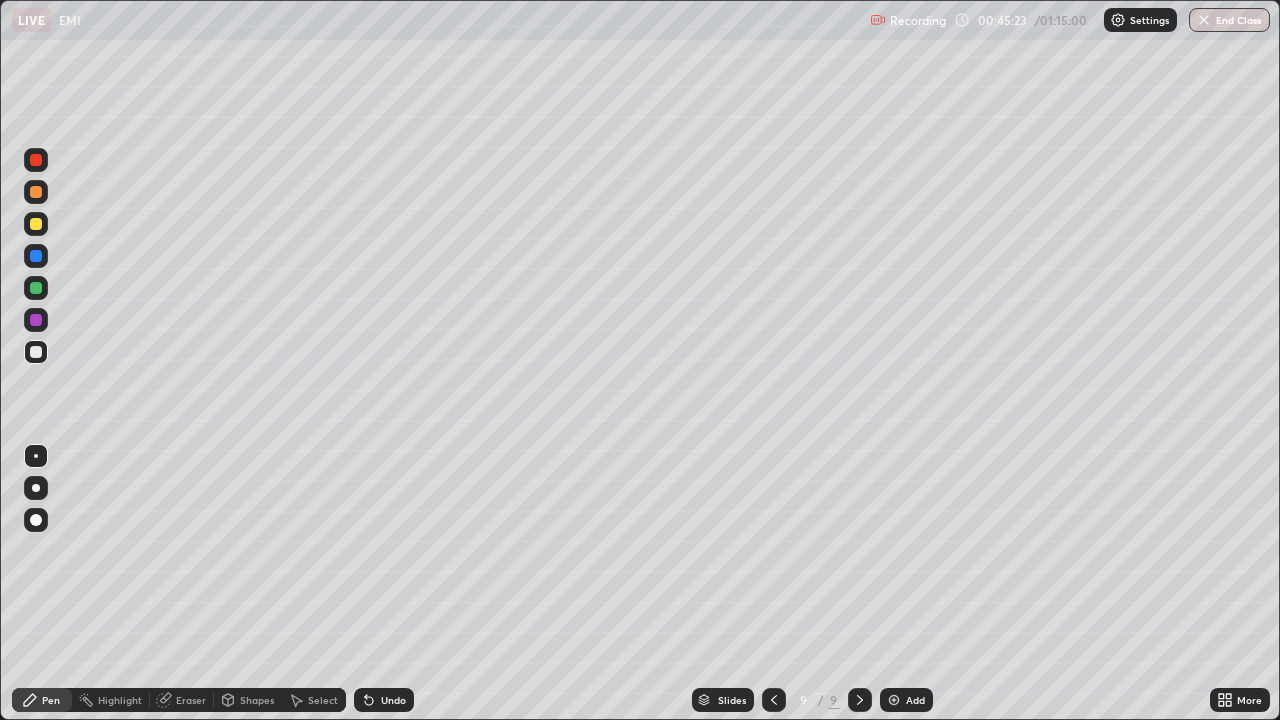 click at bounding box center (36, 352) 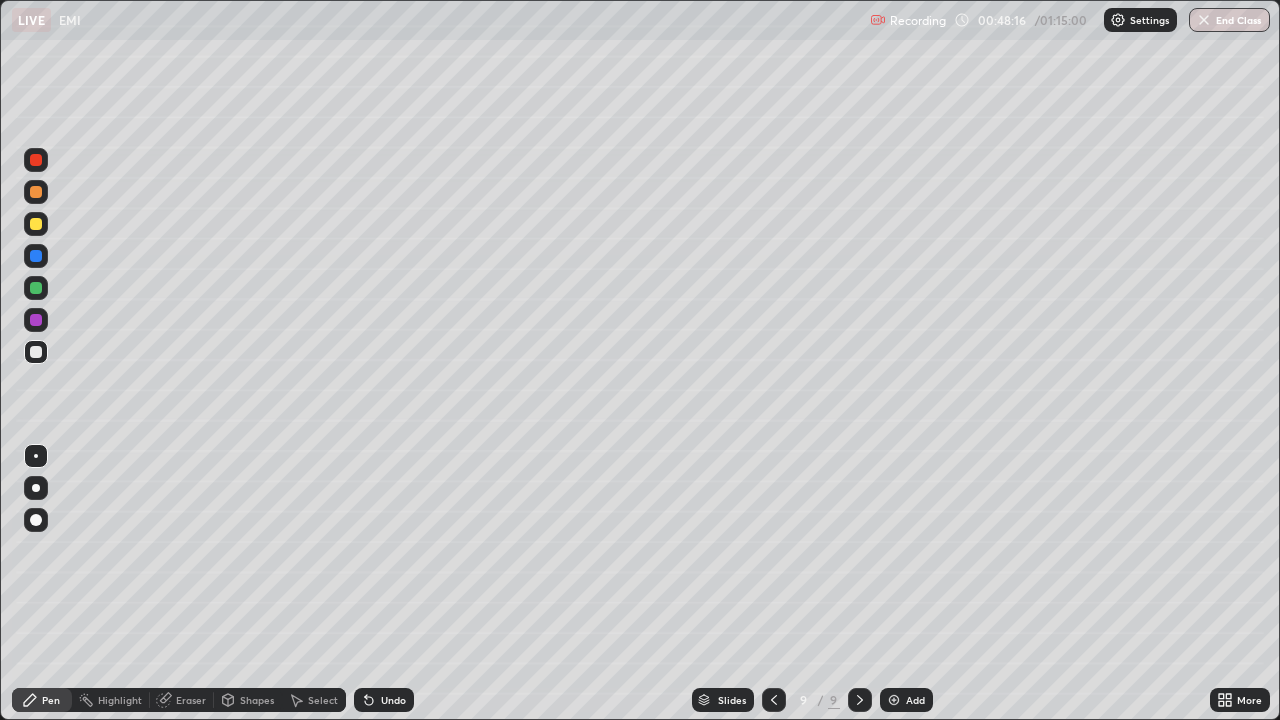 click on "Add" at bounding box center [915, 700] 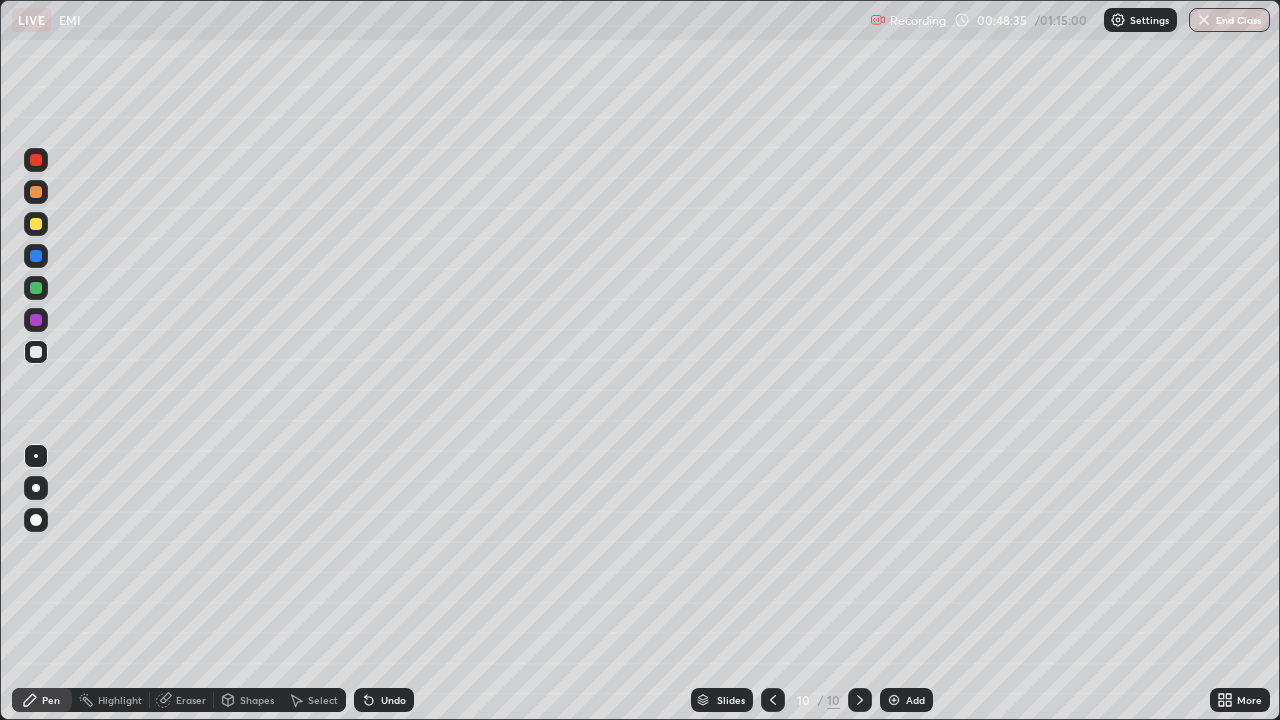 click at bounding box center [36, 224] 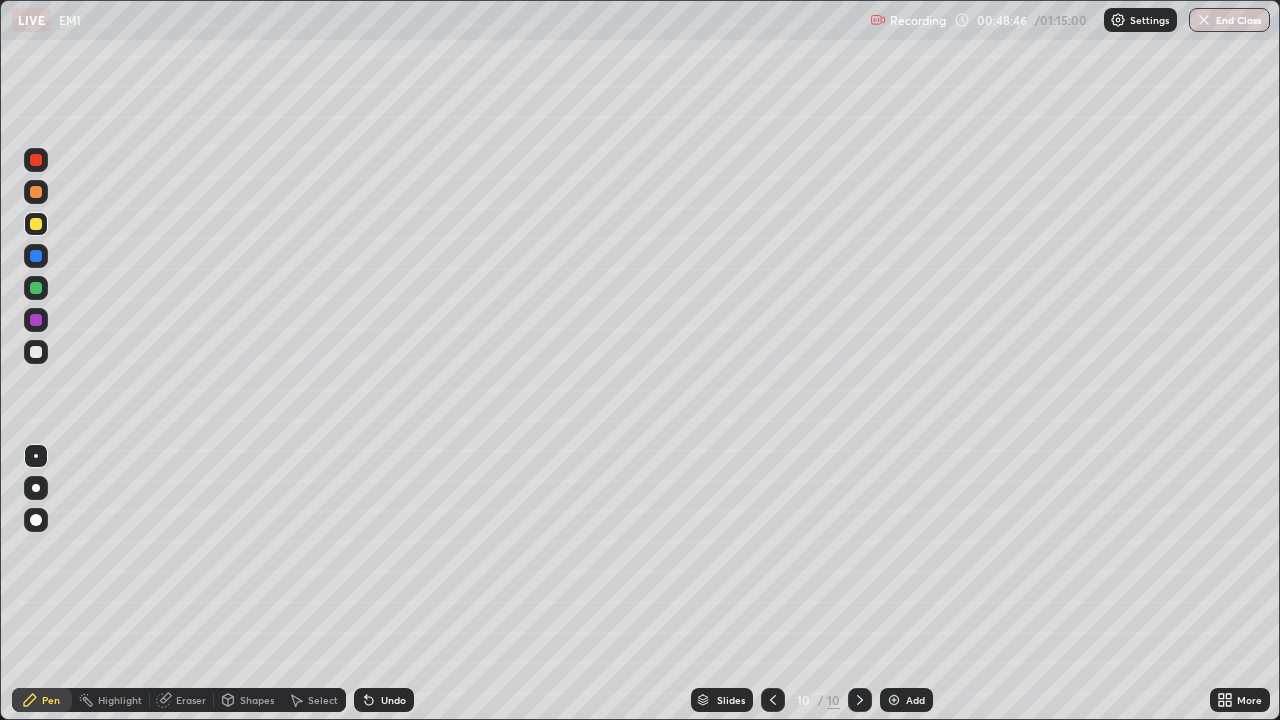 click at bounding box center (36, 352) 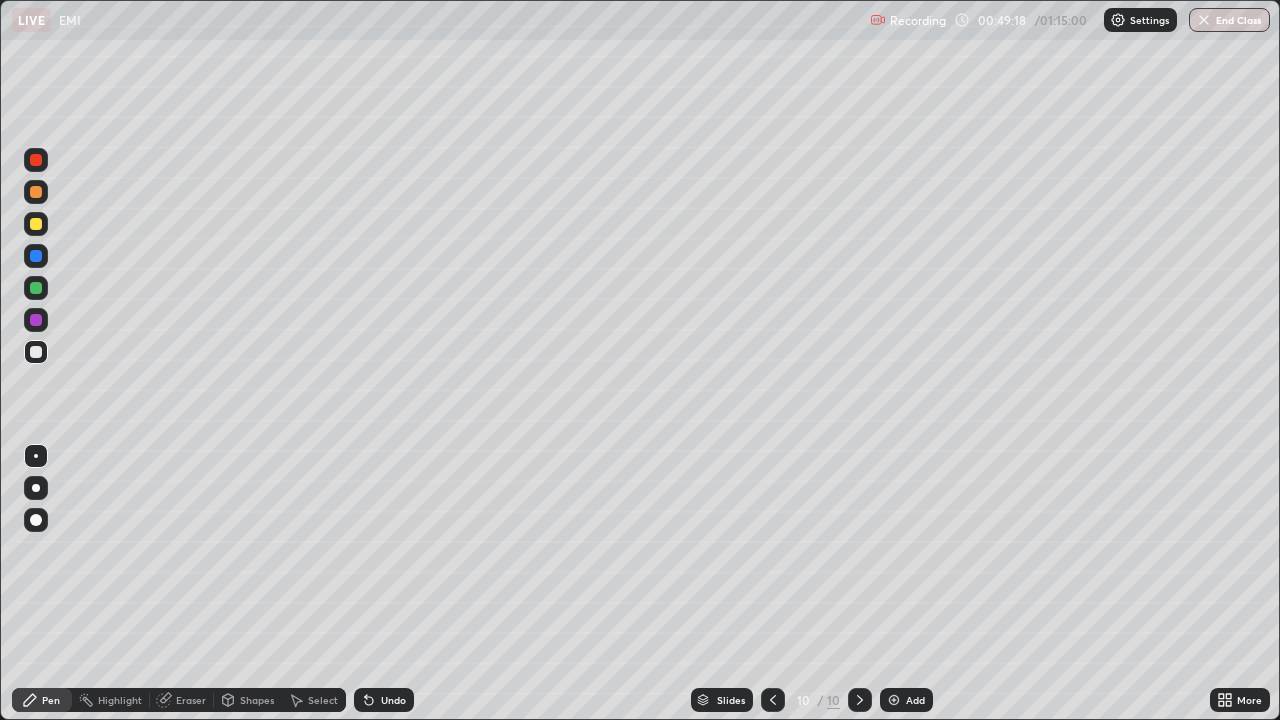 click at bounding box center [36, 224] 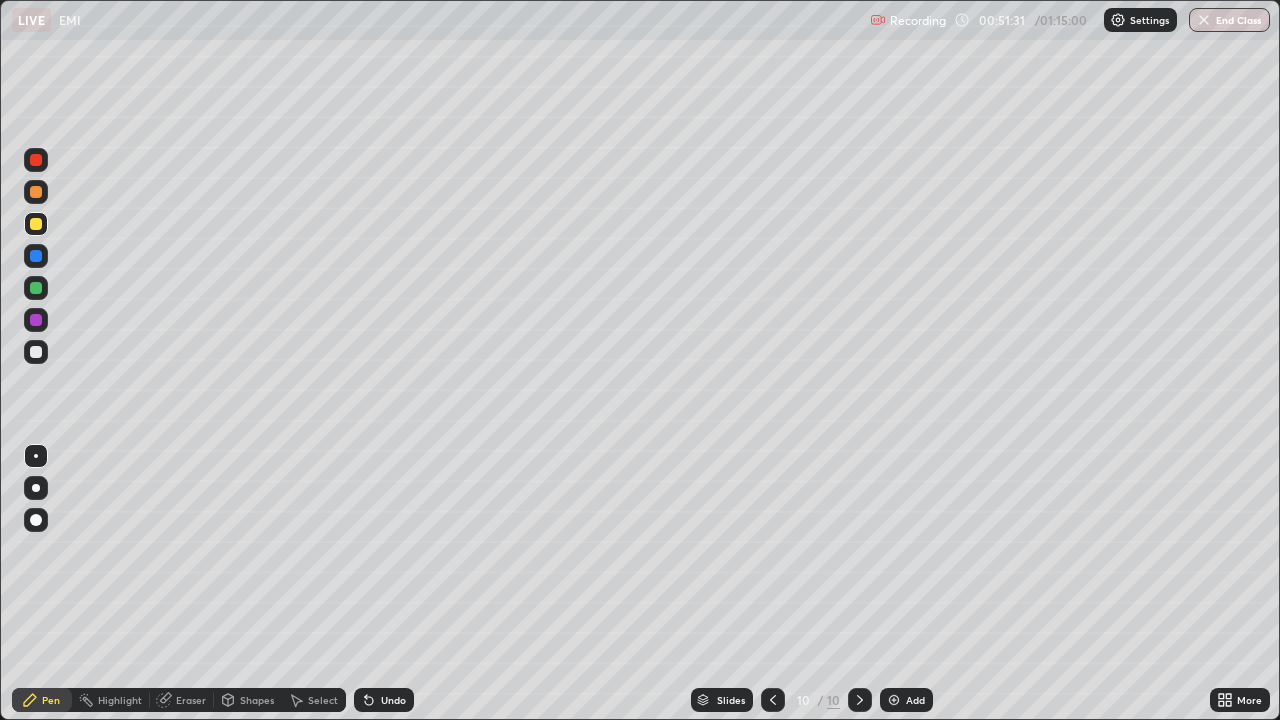 click at bounding box center [36, 352] 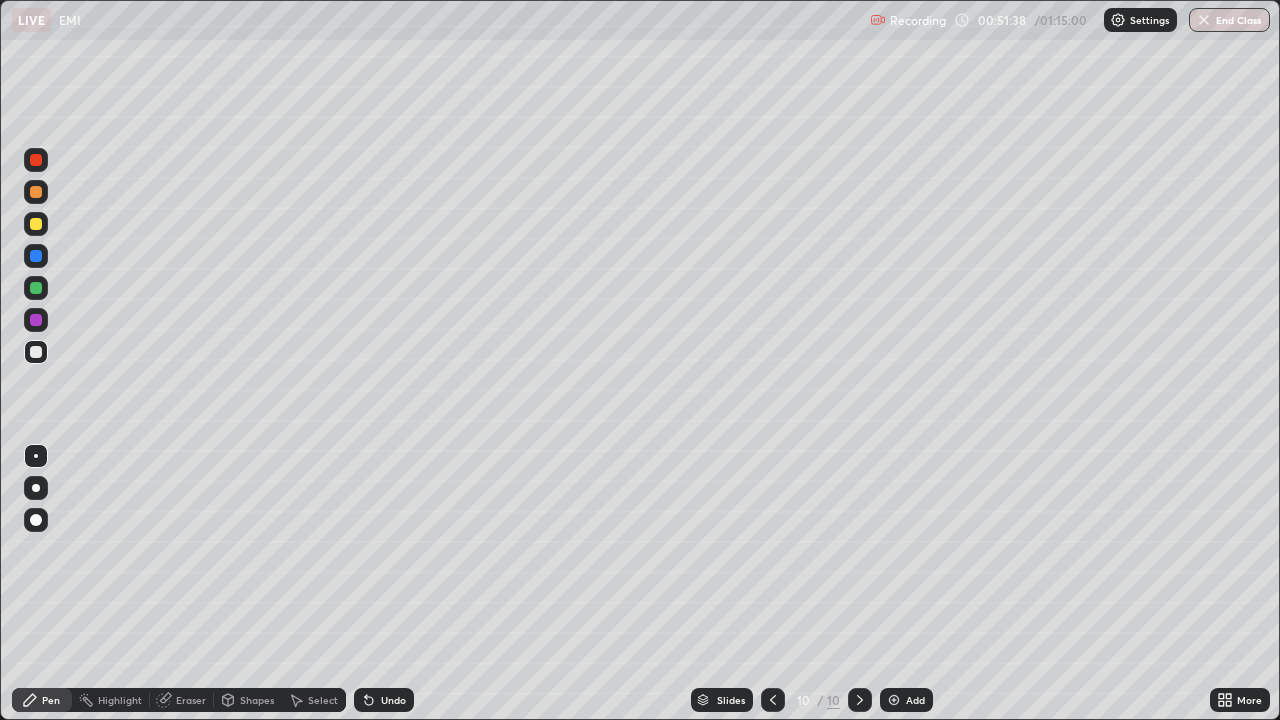 click on "Add" at bounding box center [915, 700] 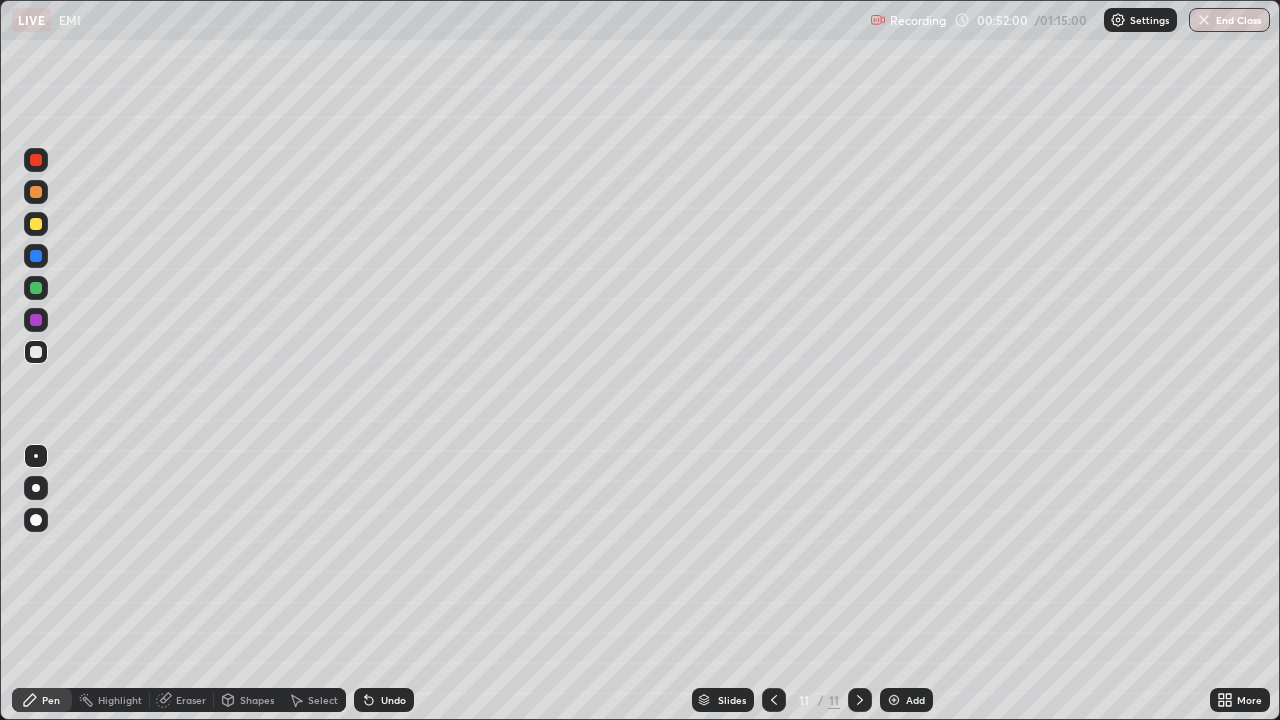 click at bounding box center (36, 352) 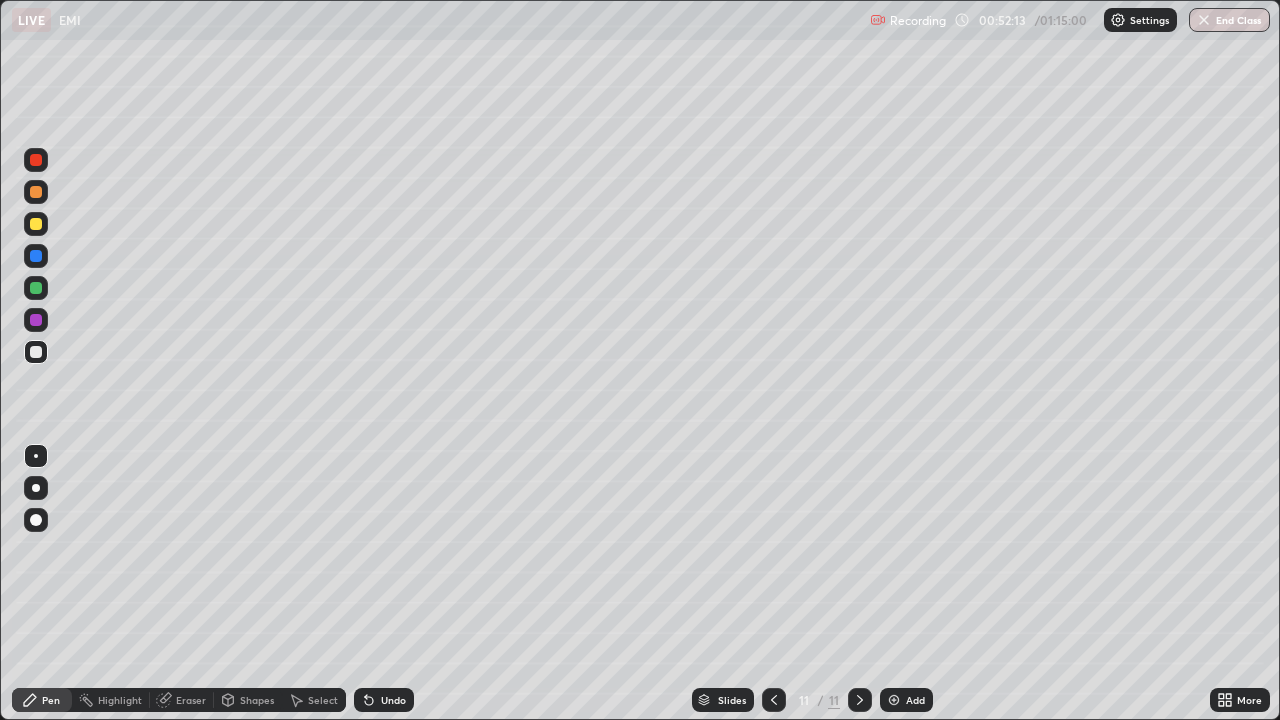 click on "Undo" at bounding box center [393, 700] 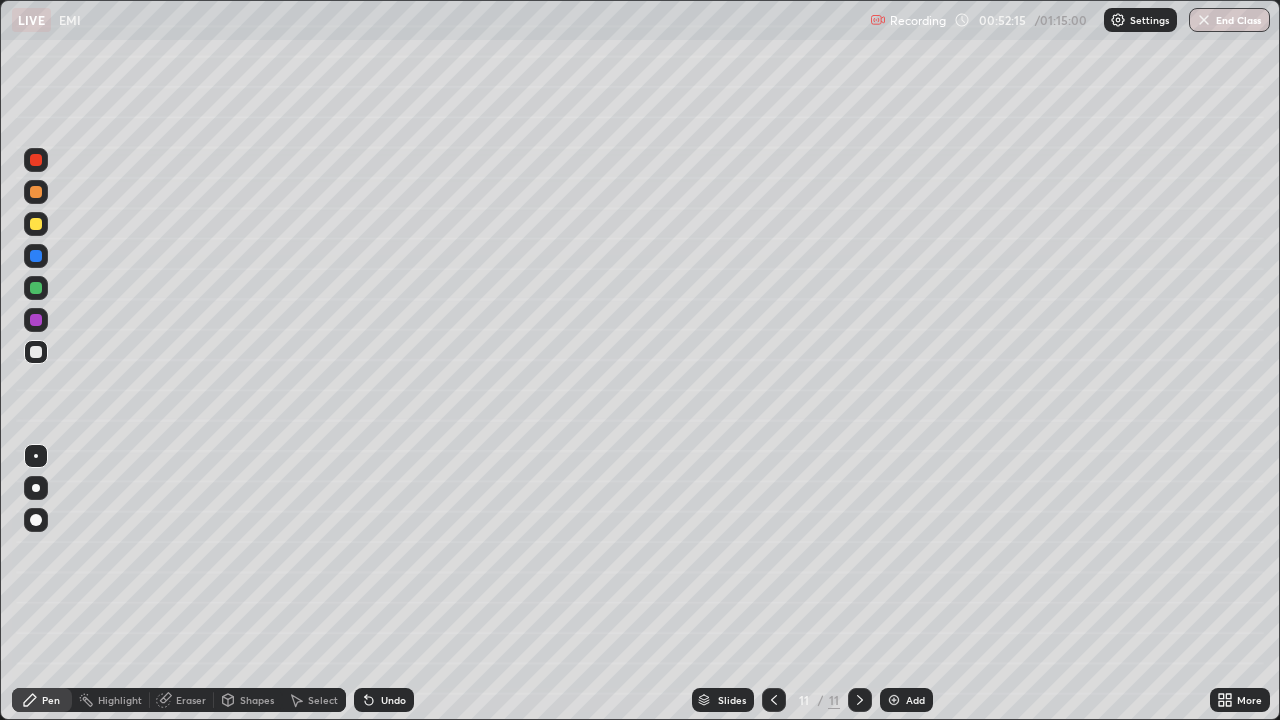 click on "Undo" at bounding box center [393, 700] 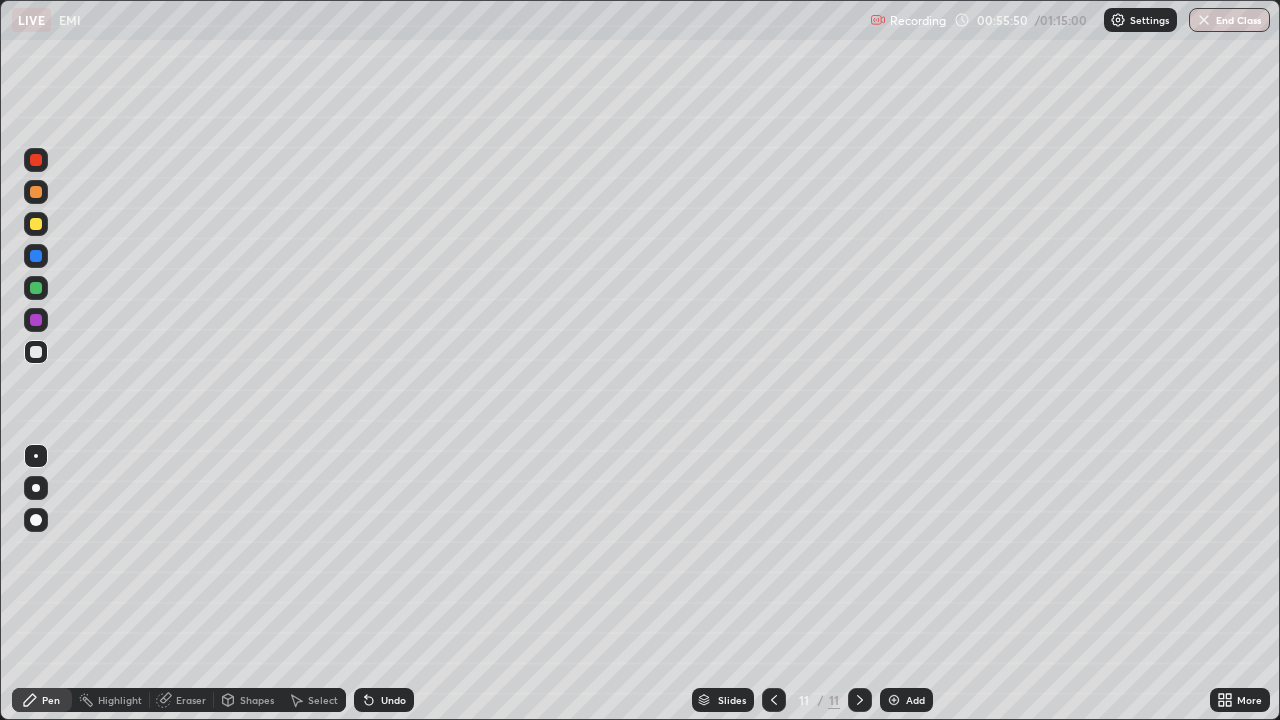 click at bounding box center [36, 224] 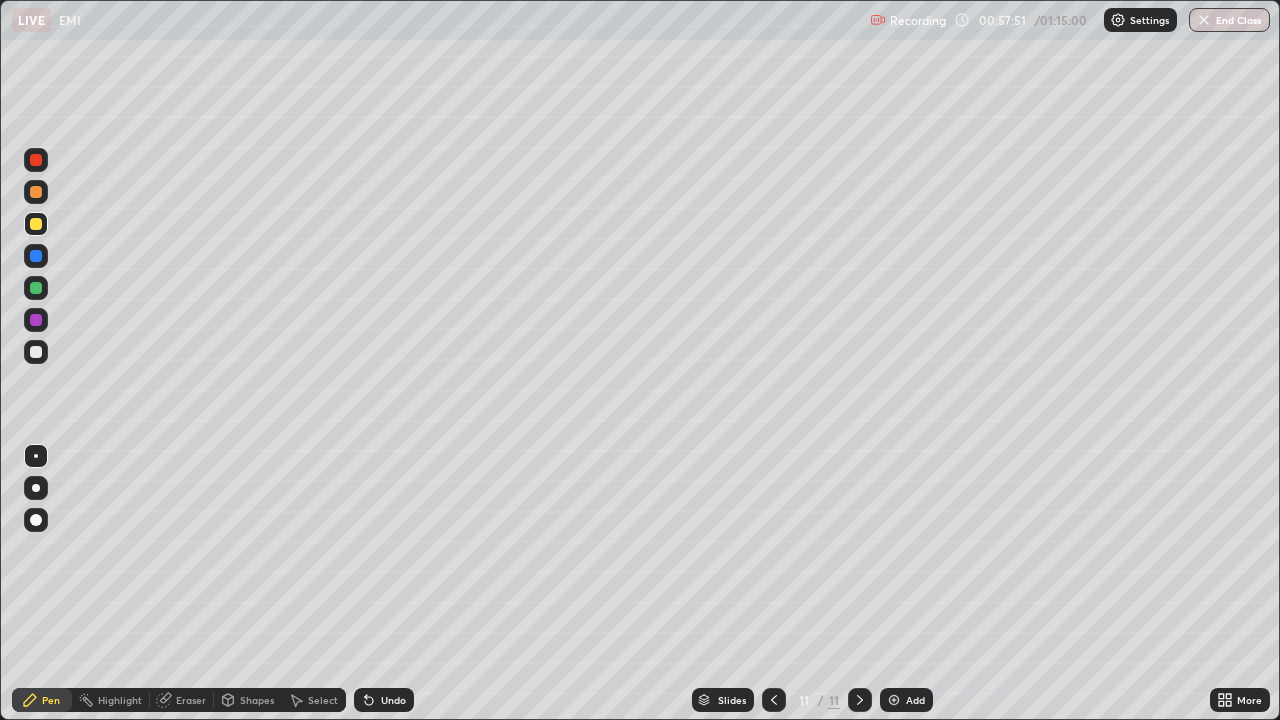 click 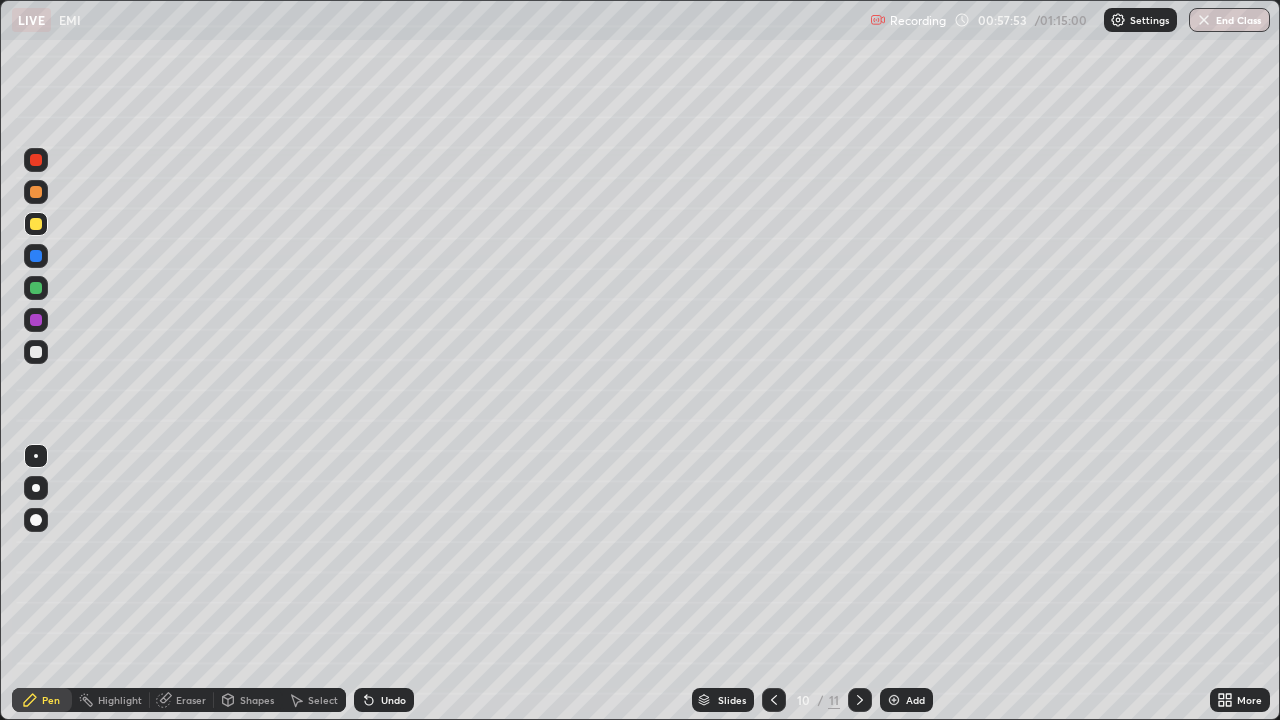 click at bounding box center (36, 224) 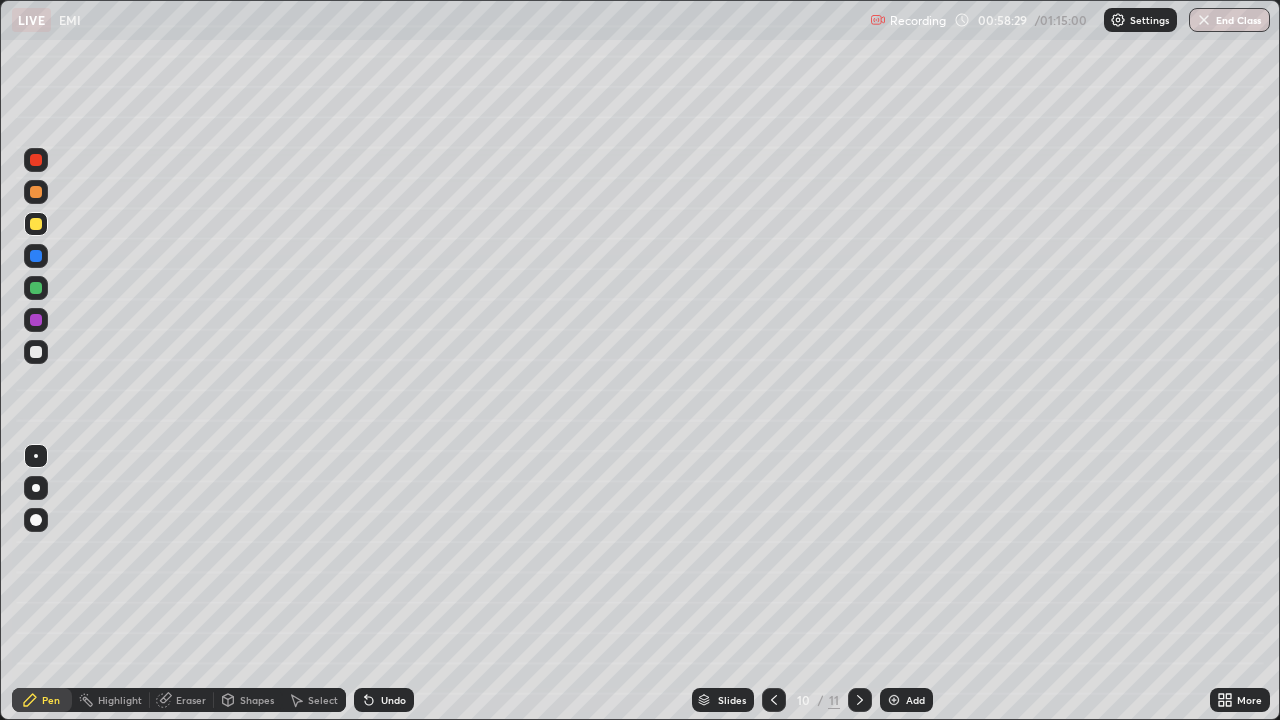 click at bounding box center (36, 288) 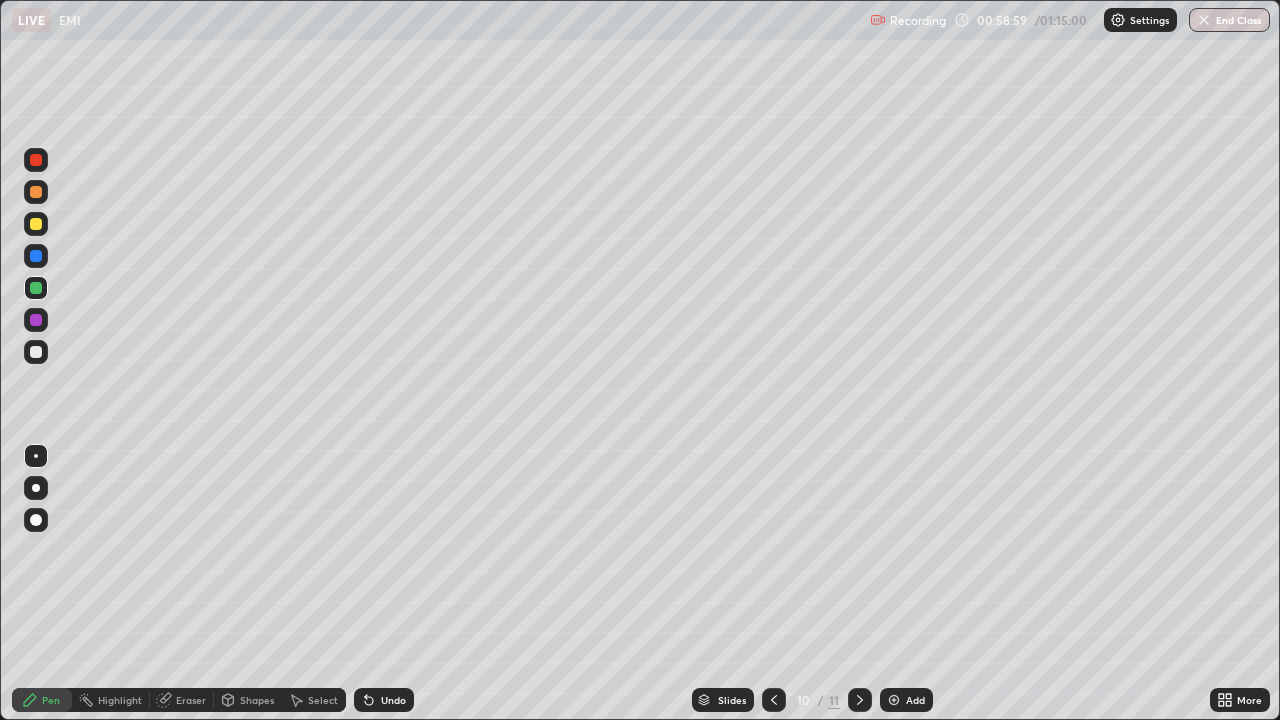 click 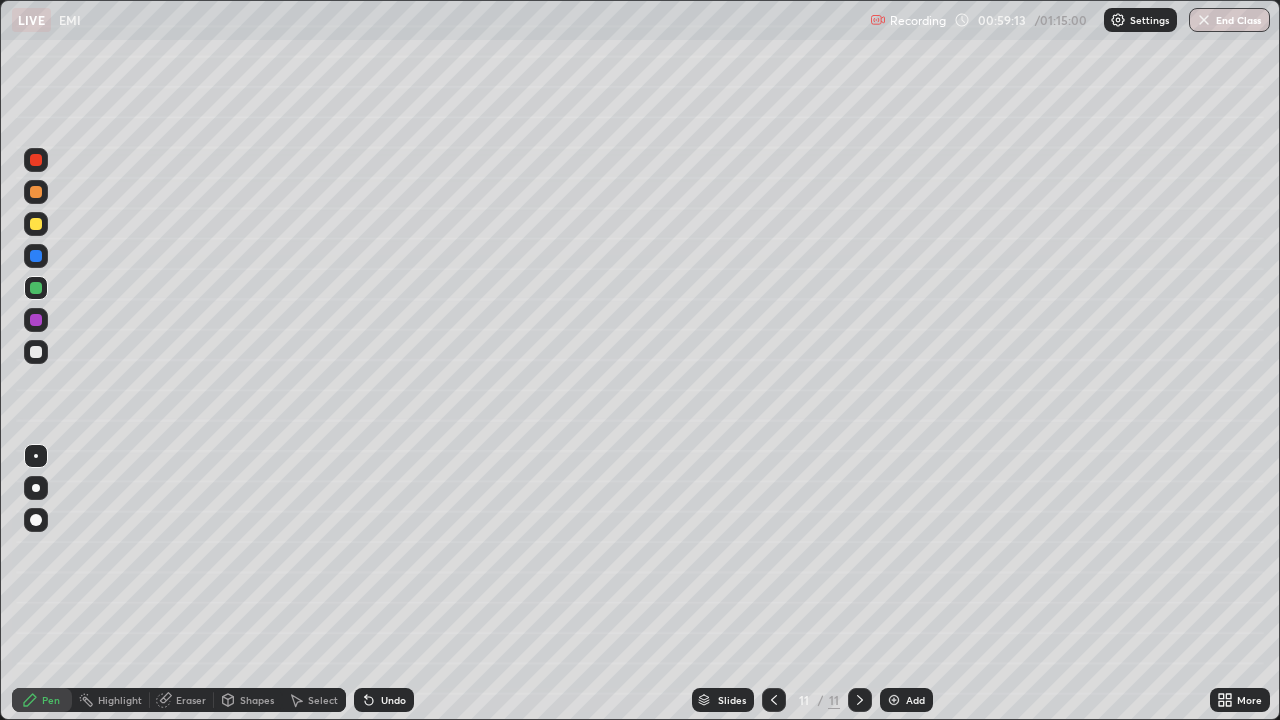 click 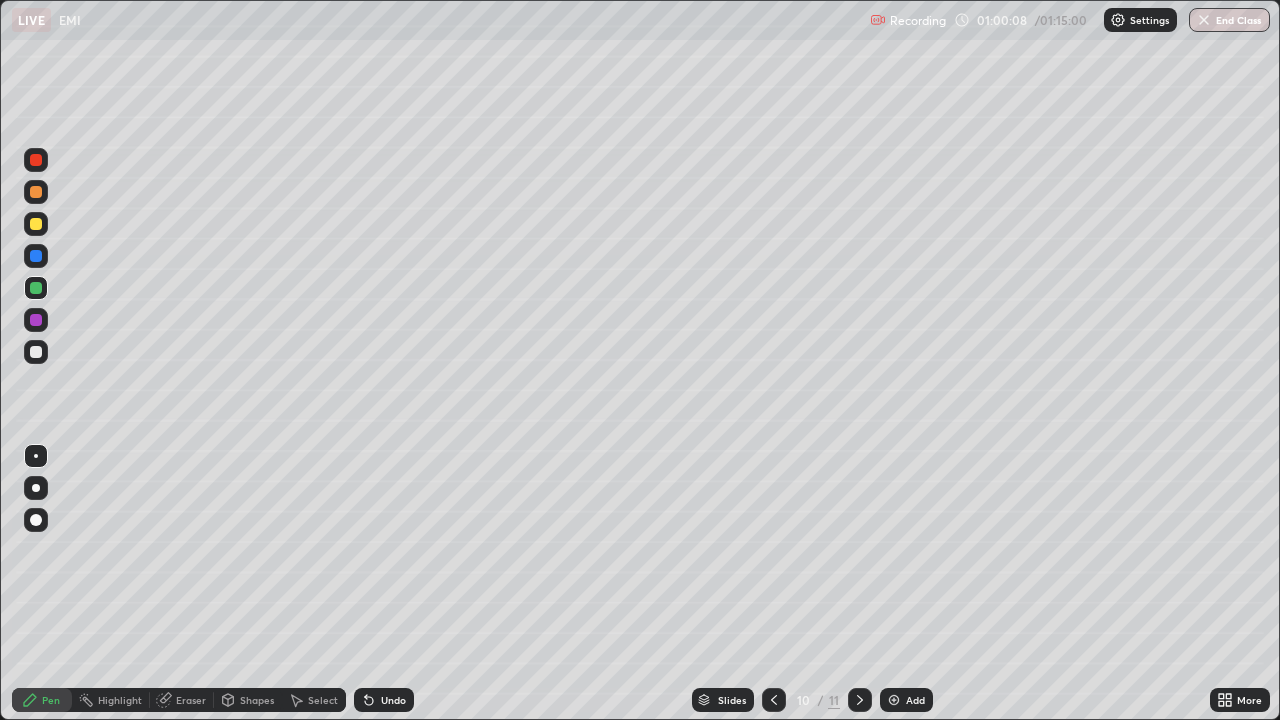 click 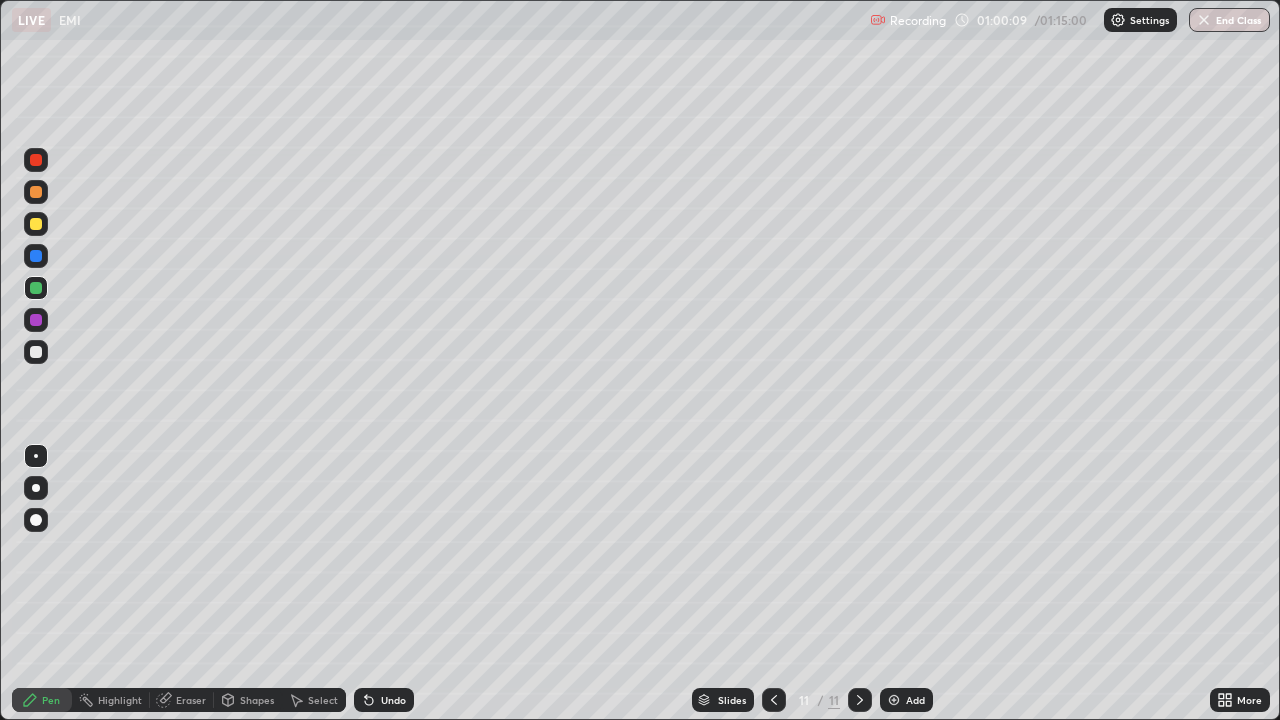 click on "Add" at bounding box center (915, 700) 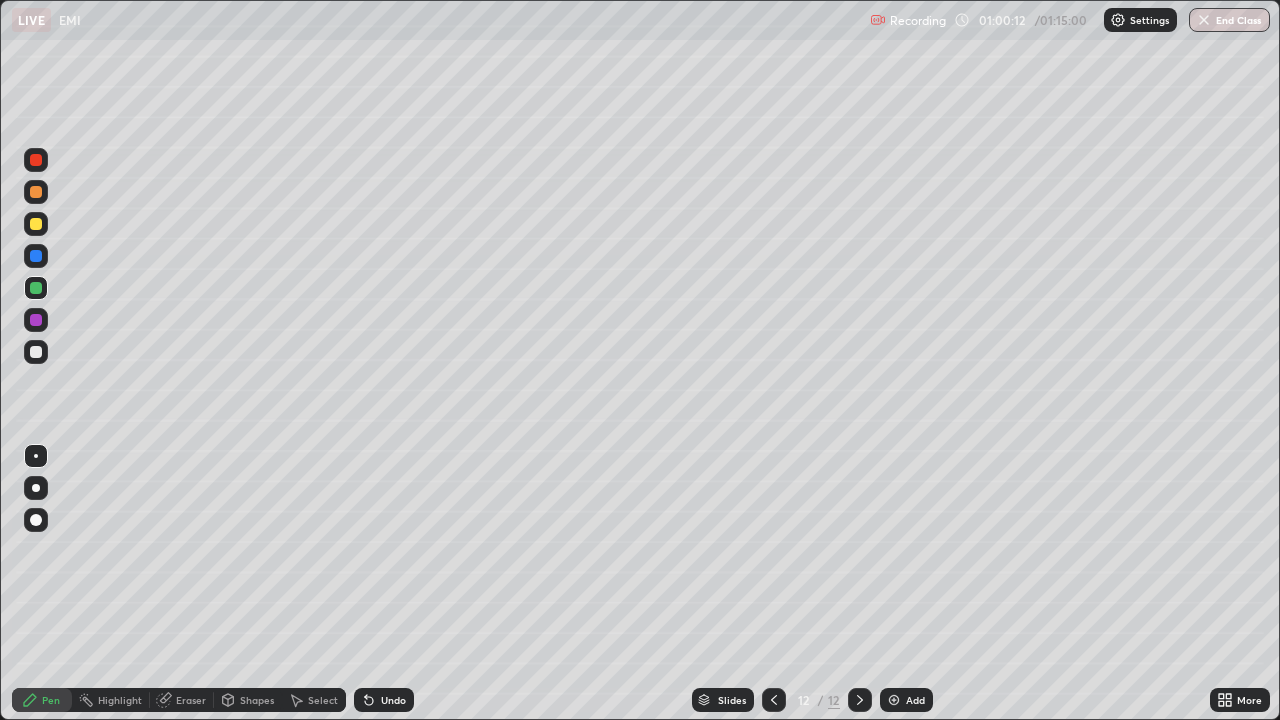 click at bounding box center [36, 224] 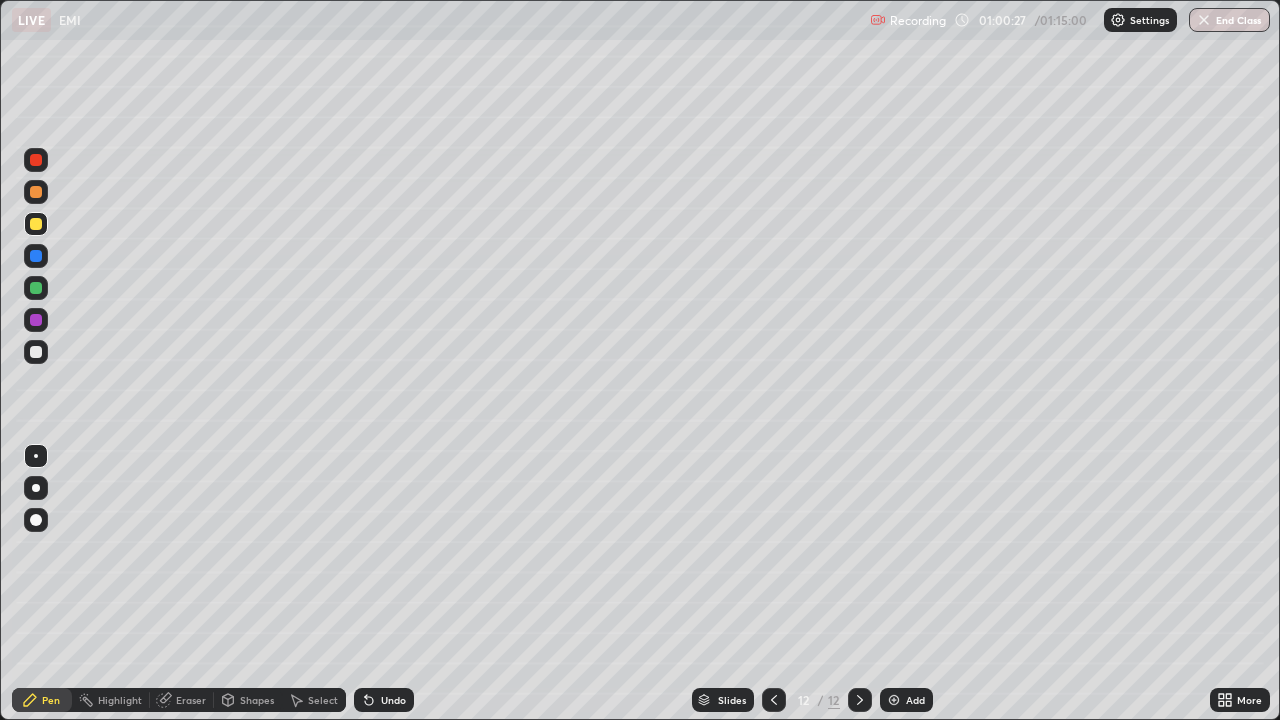 click at bounding box center [36, 352] 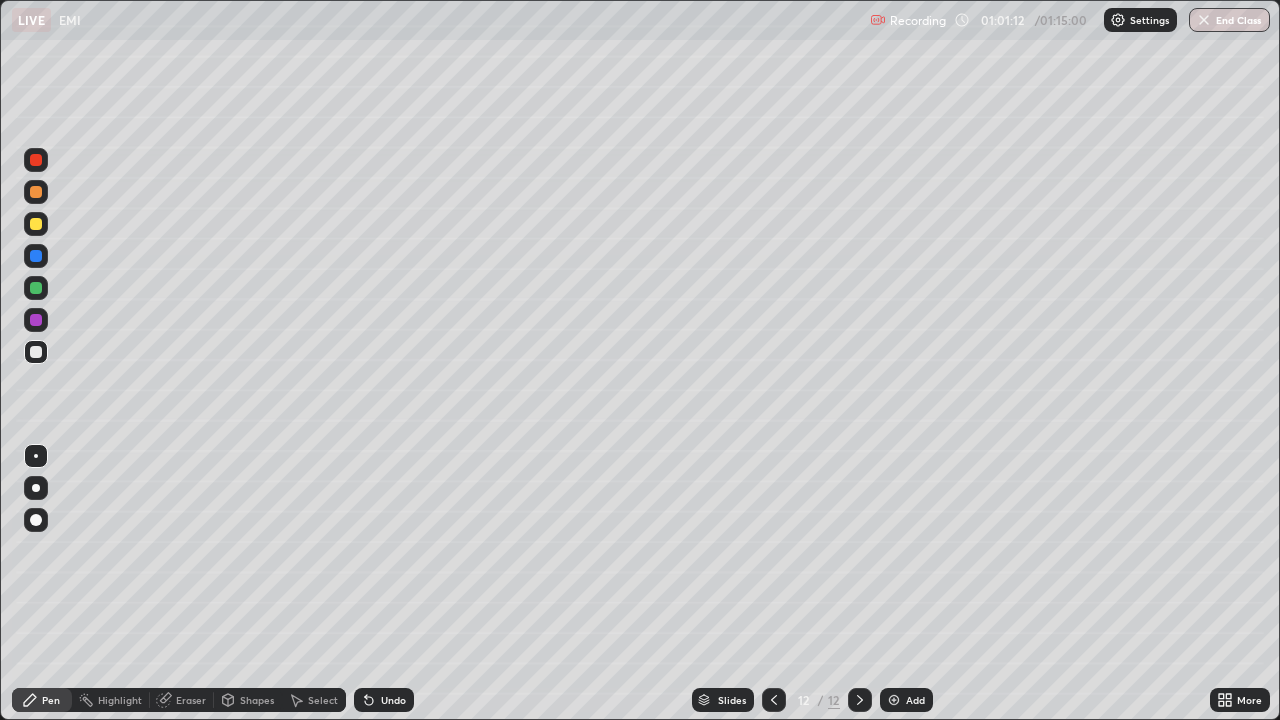 click at bounding box center [774, 700] 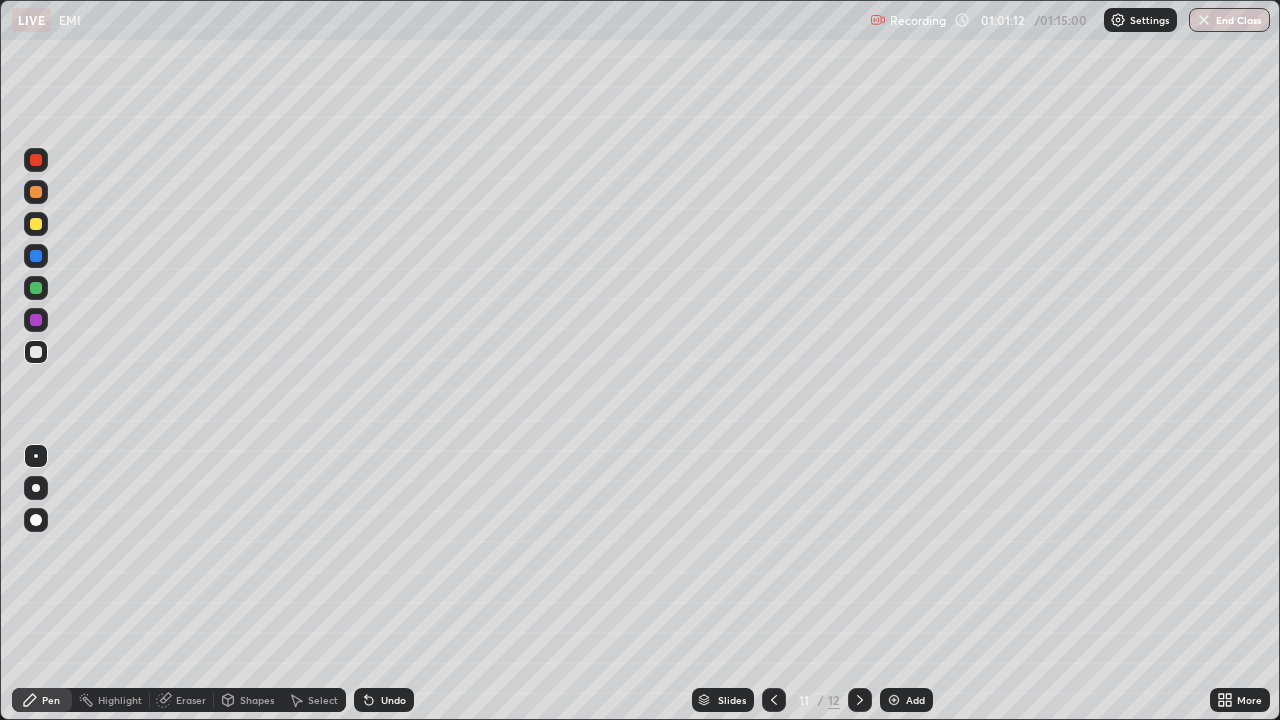 click at bounding box center [774, 700] 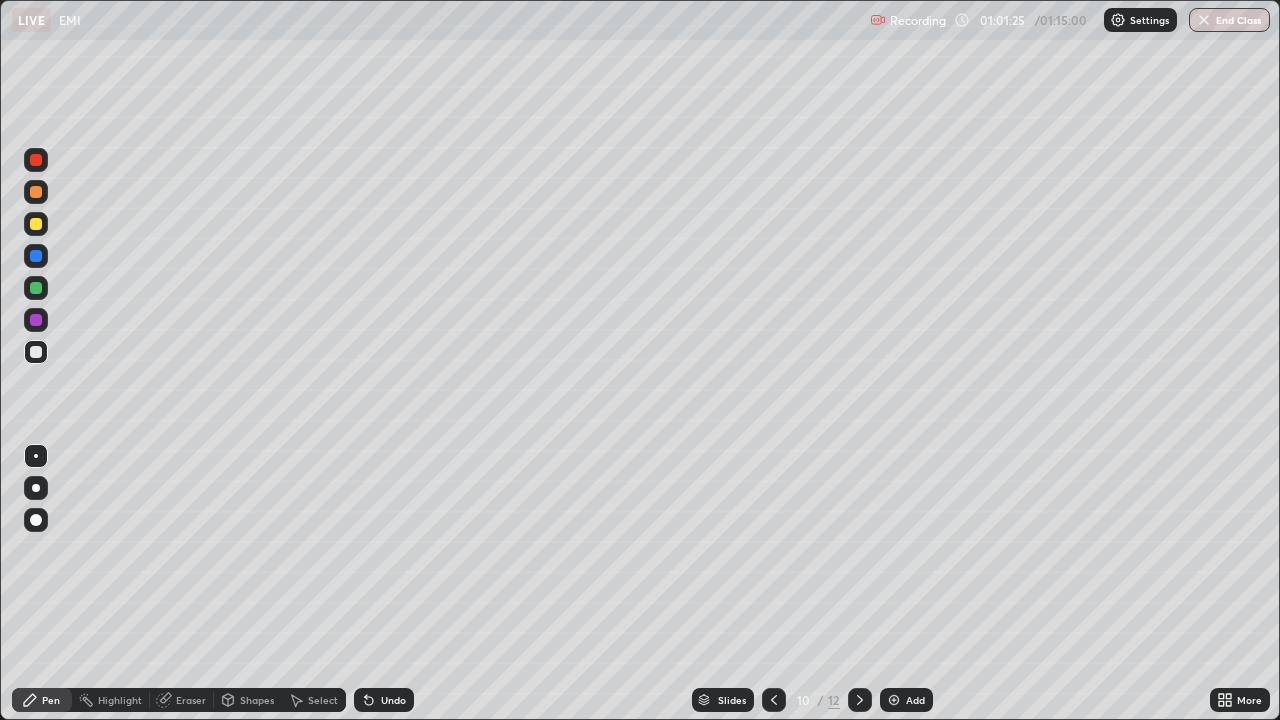 click 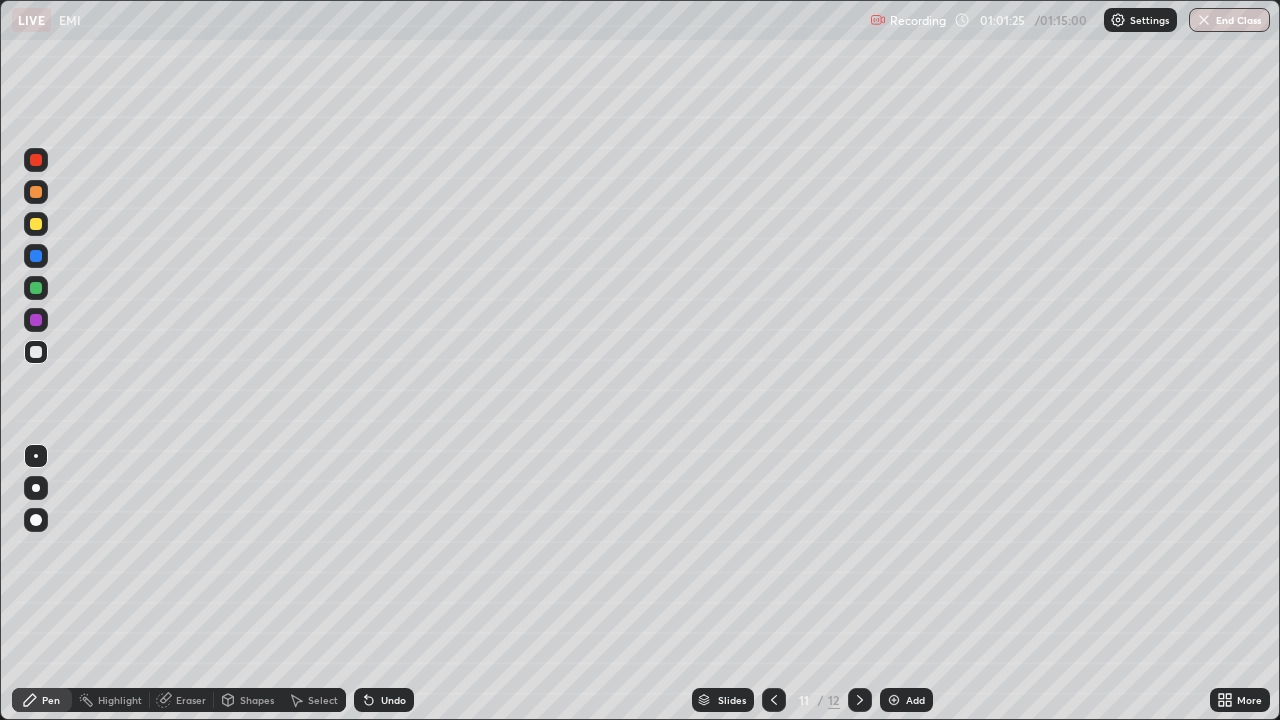 click 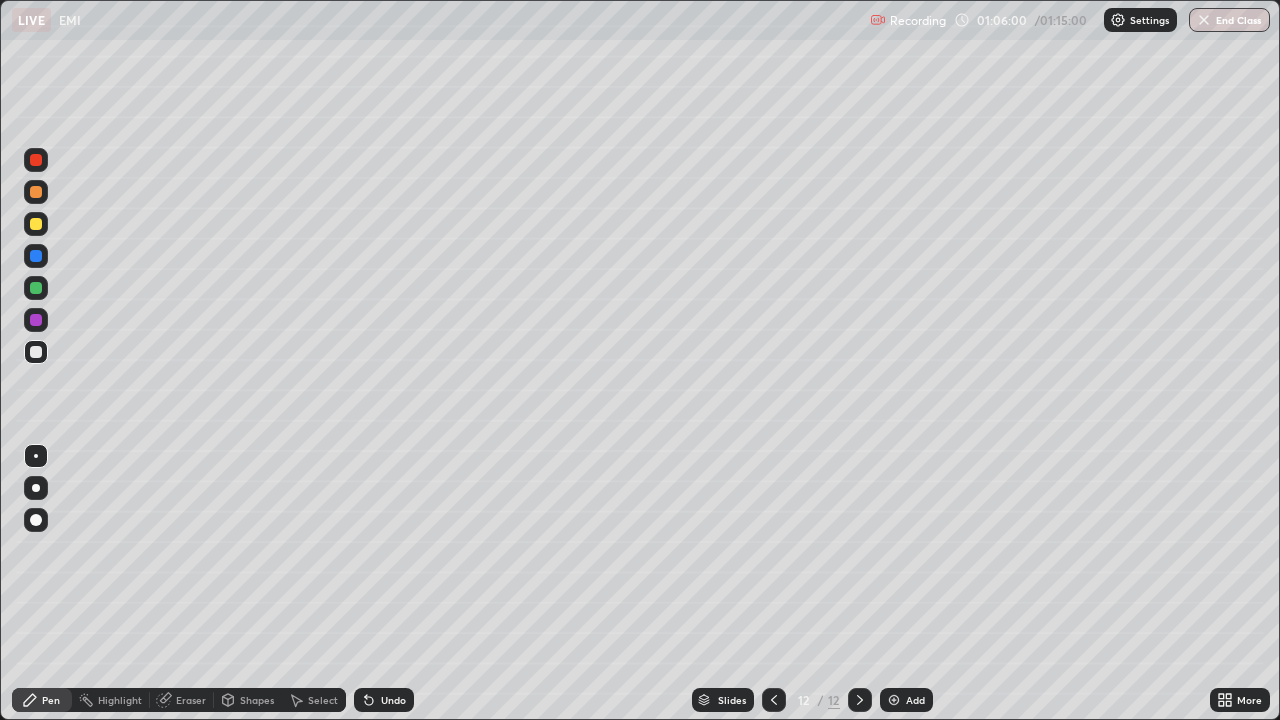 click on "End Class" at bounding box center [1229, 20] 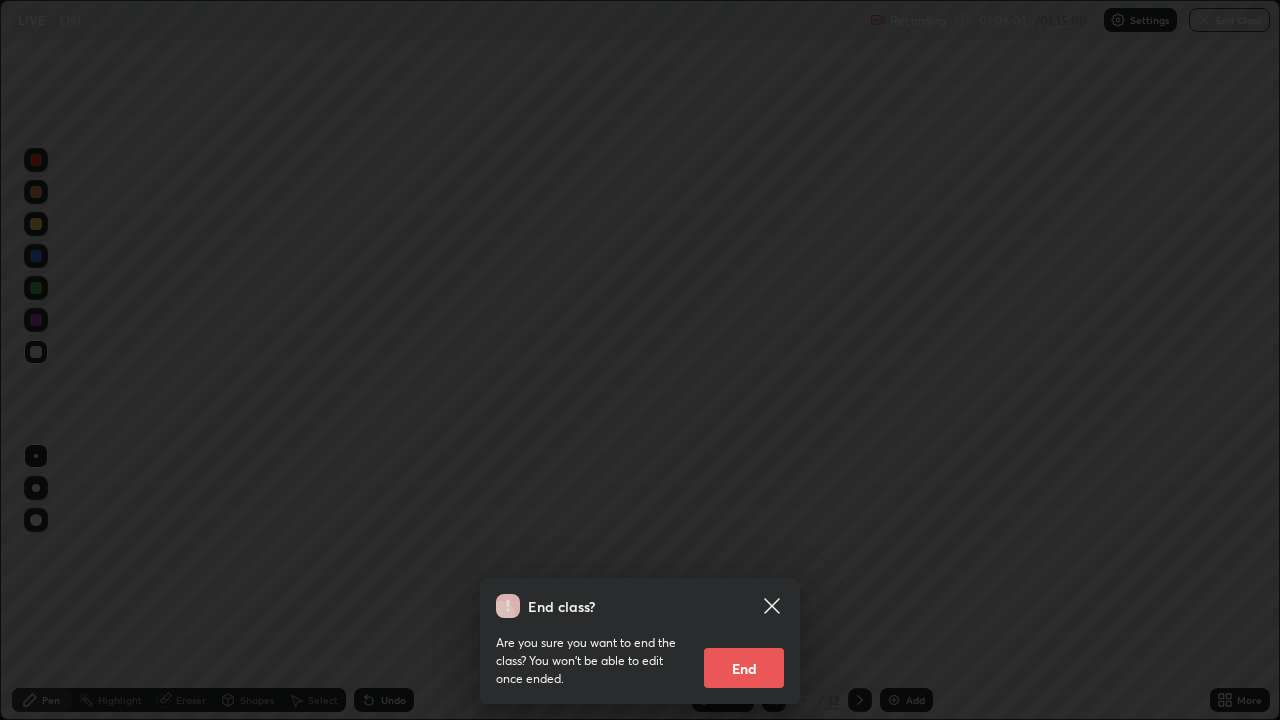 click on "End" at bounding box center (744, 668) 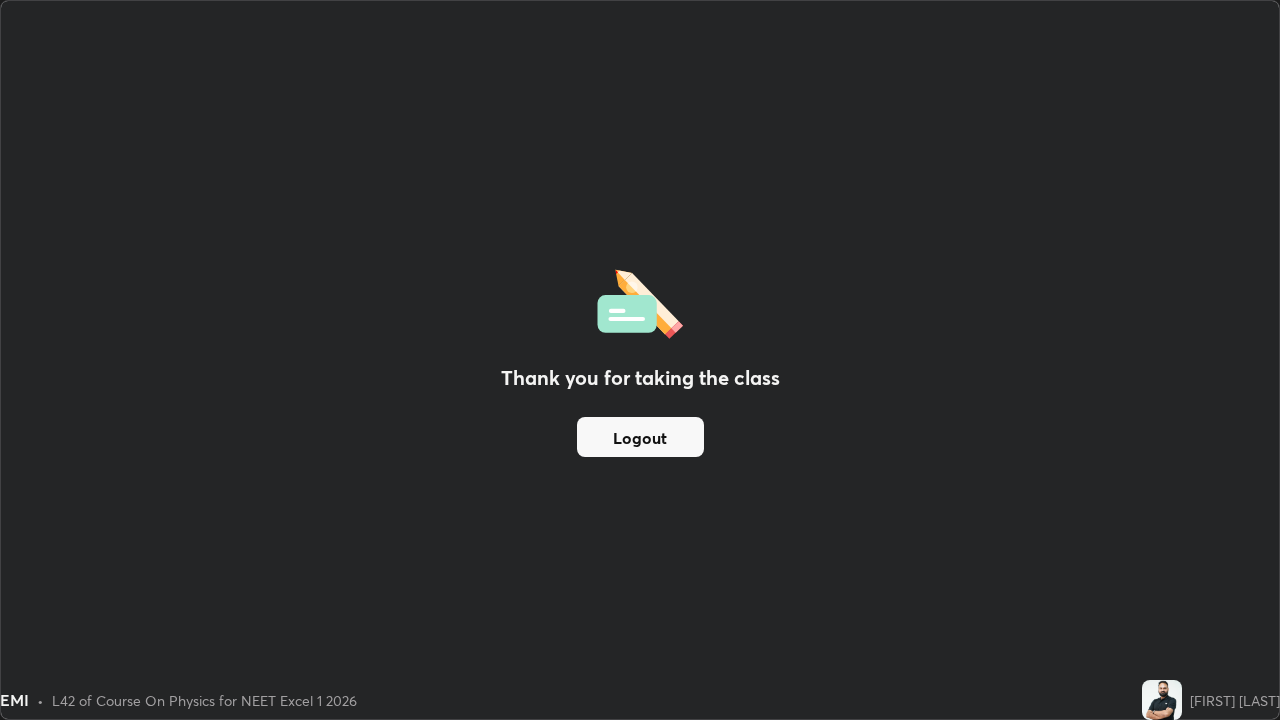 click on "Logout" at bounding box center (640, 437) 